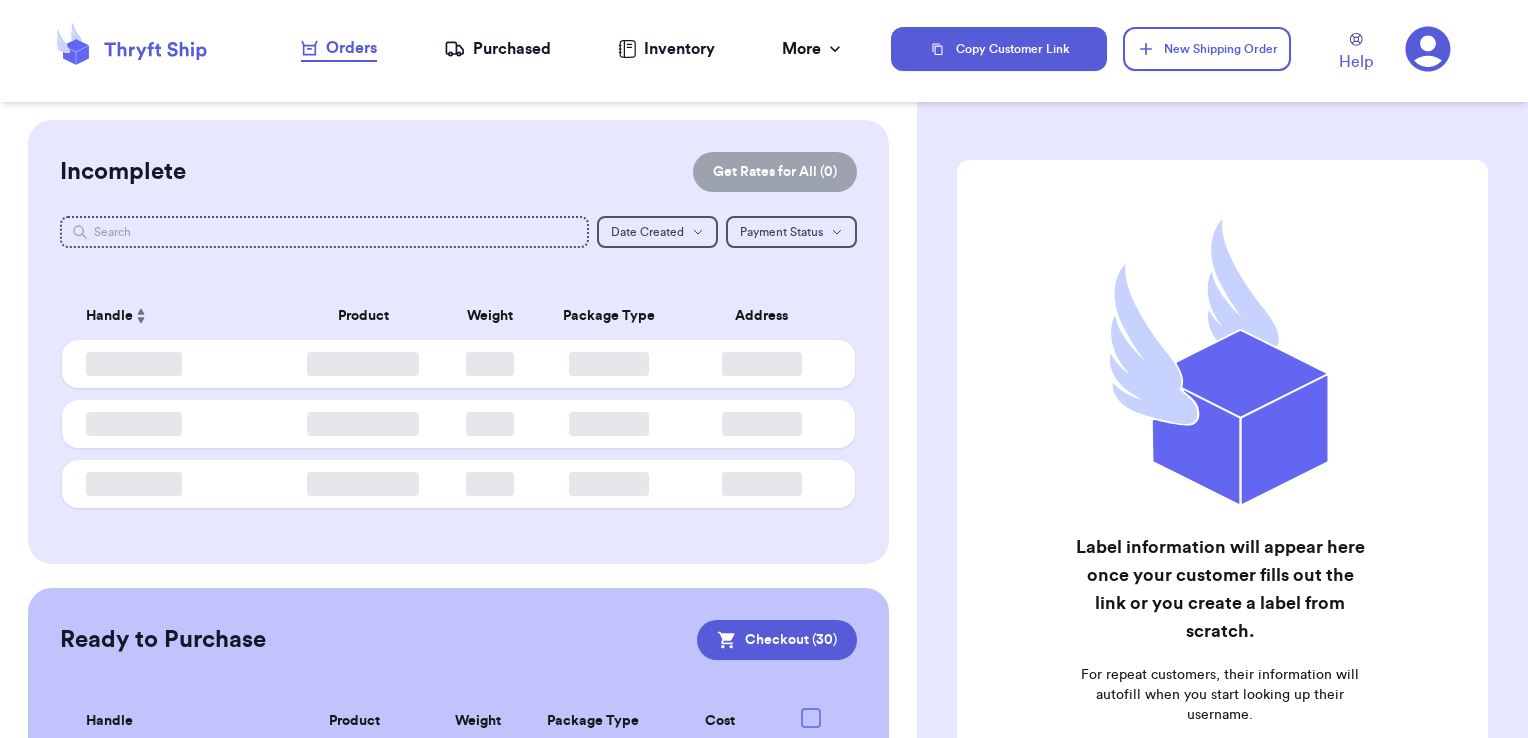 scroll, scrollTop: 0, scrollLeft: 0, axis: both 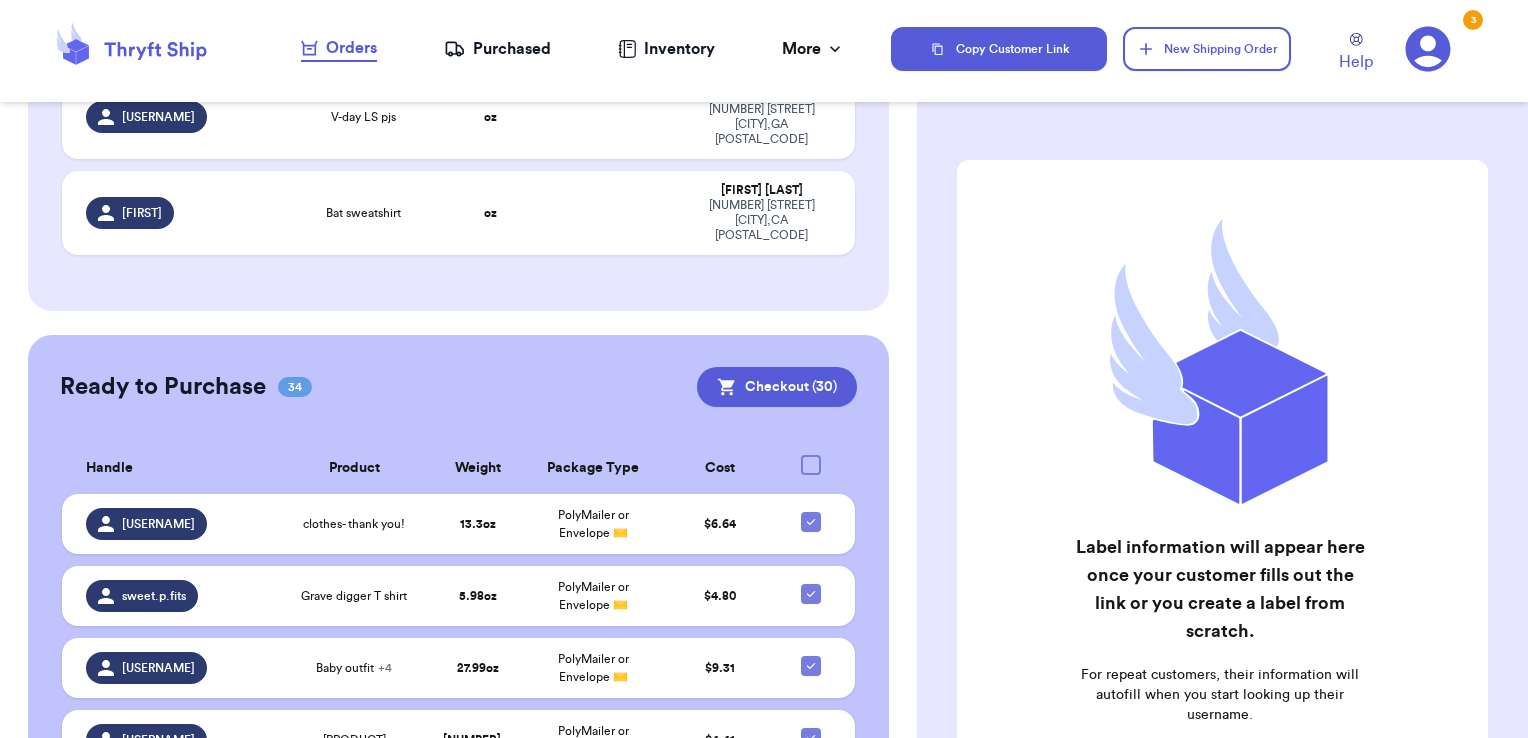 click at bounding box center [811, 465] 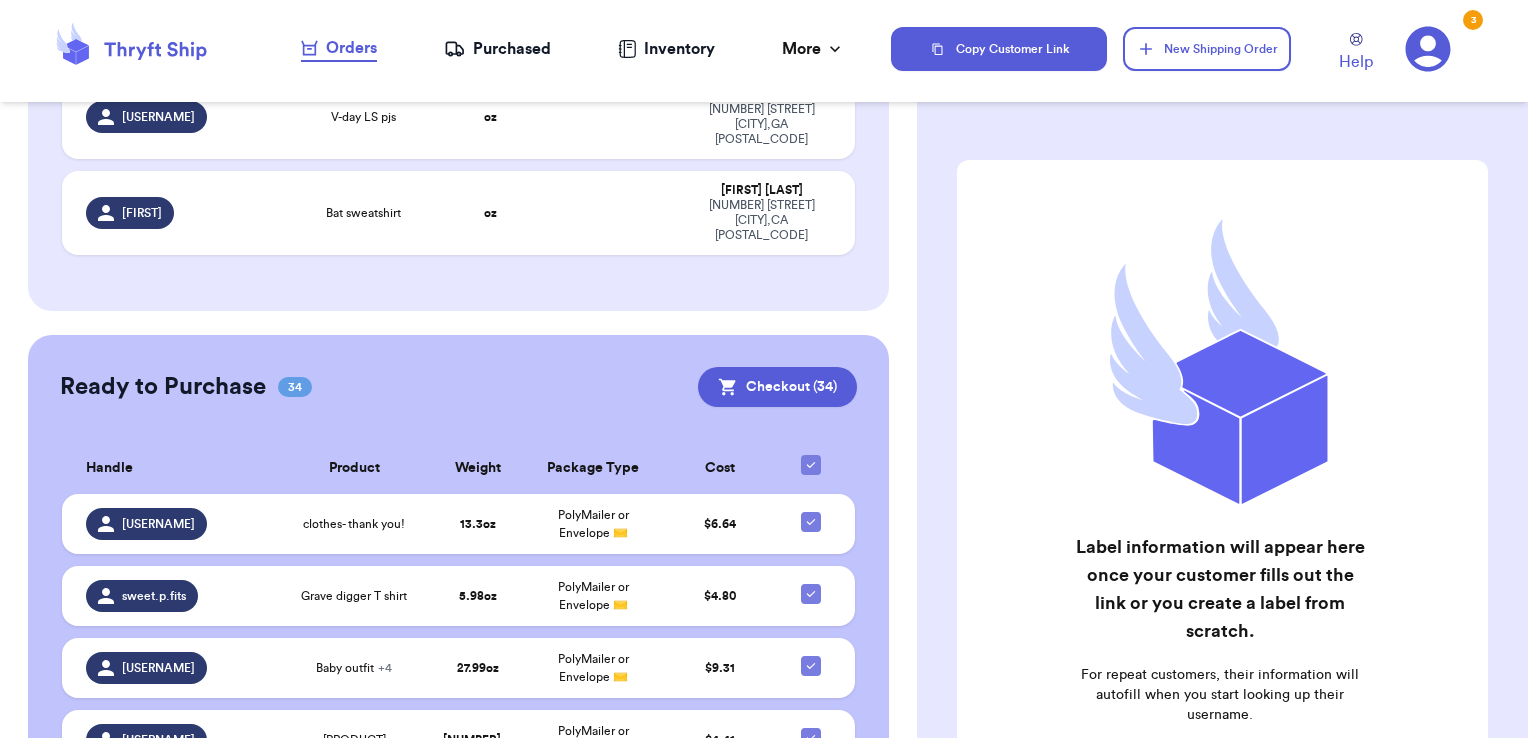 click 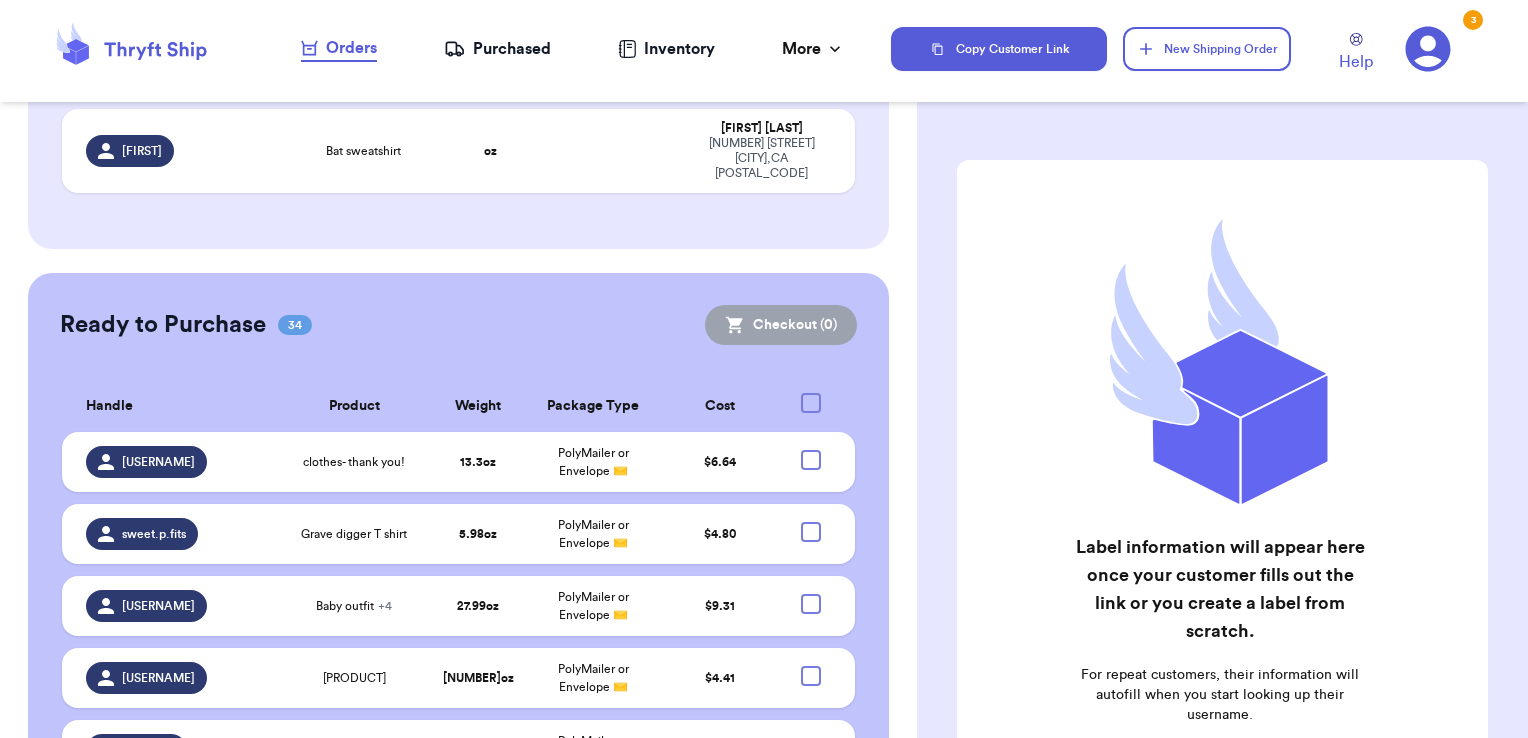 scroll, scrollTop: 3014, scrollLeft: 0, axis: vertical 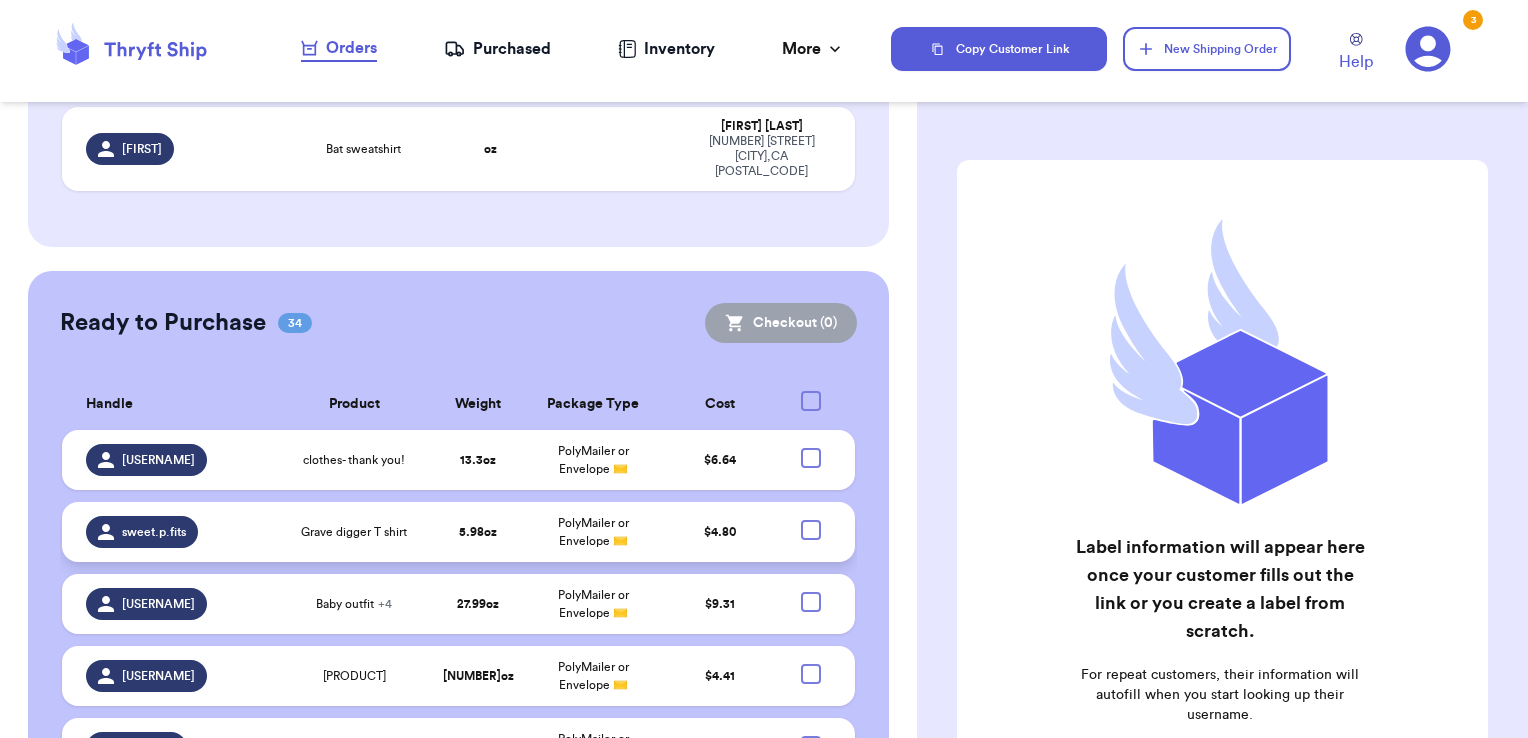 click at bounding box center (811, 530) 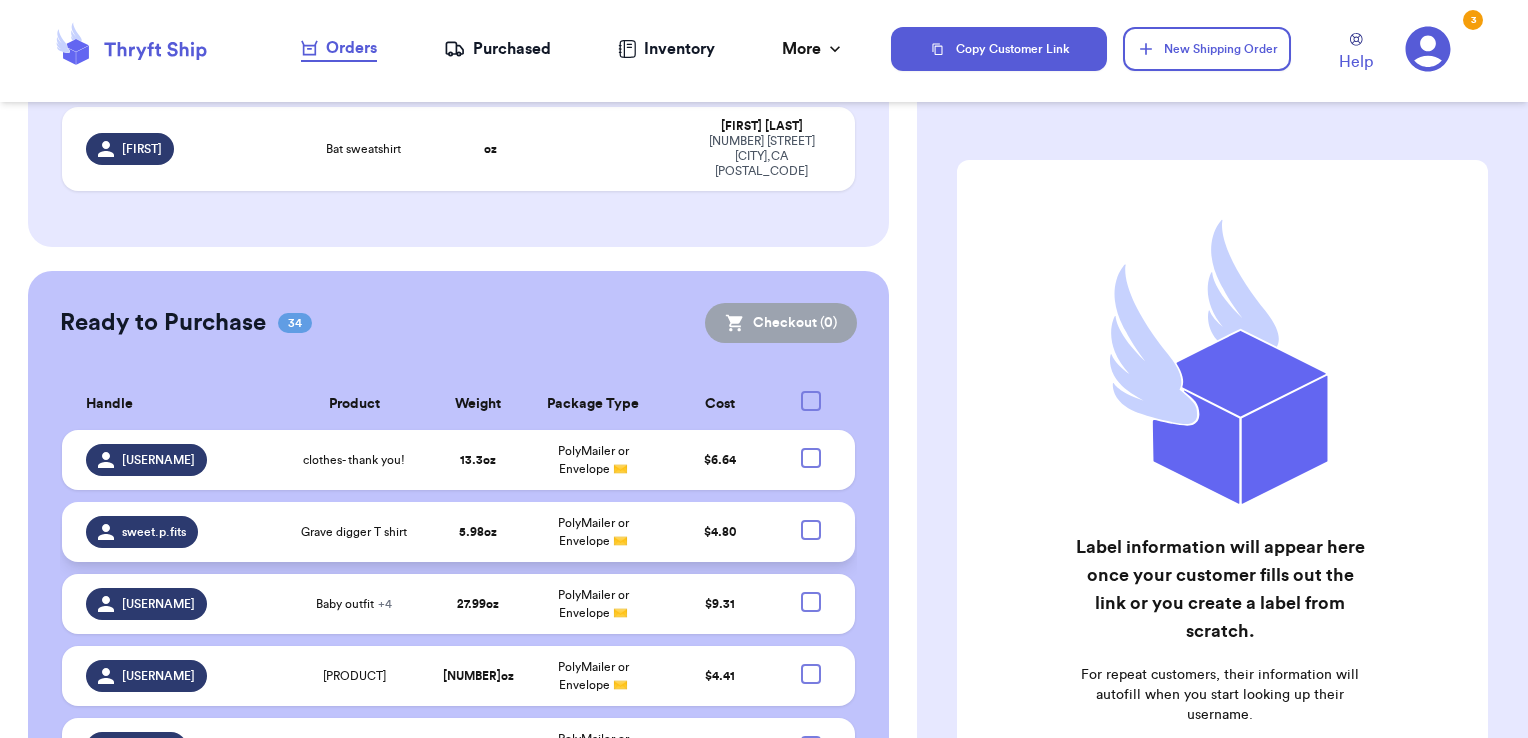 click at bounding box center [810, 519] 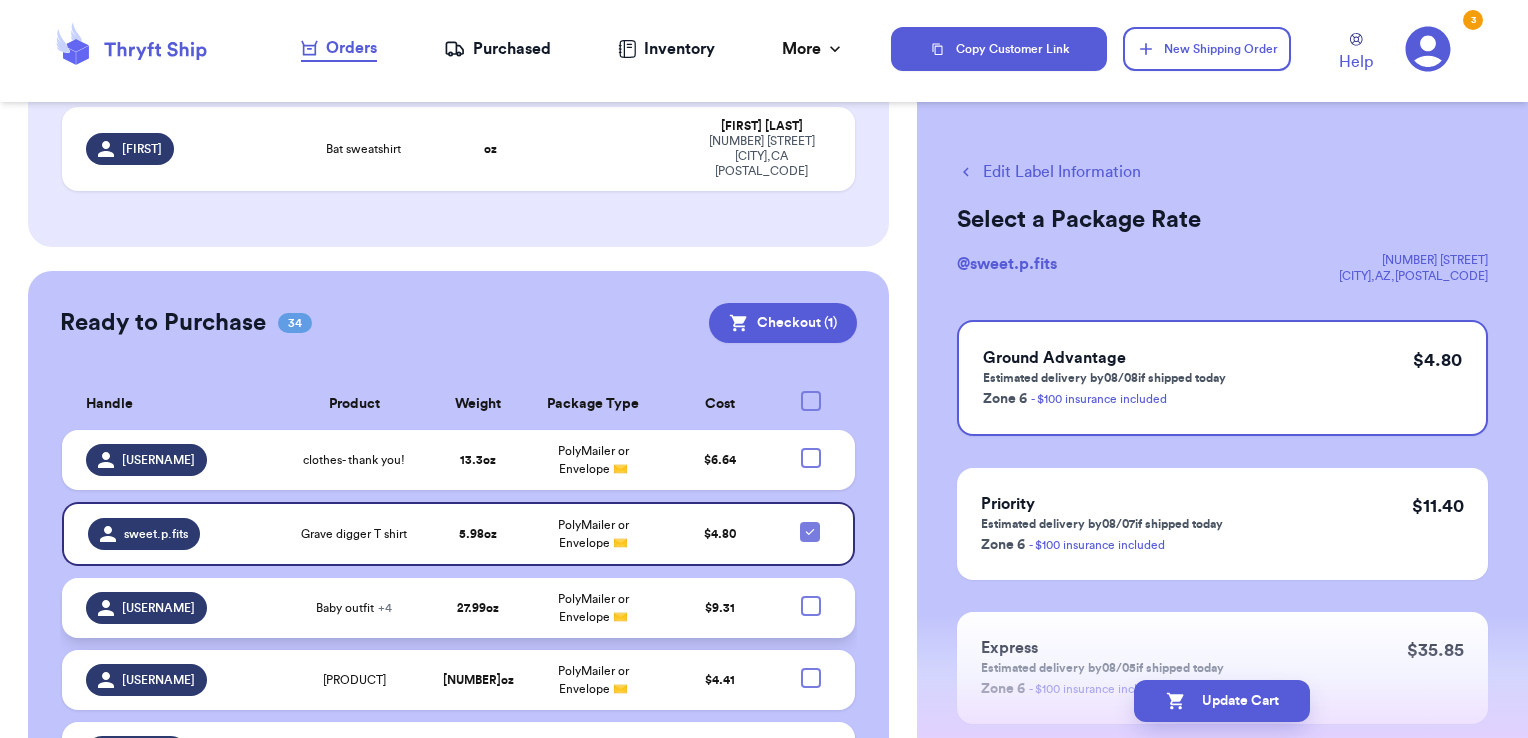 click at bounding box center [811, 606] 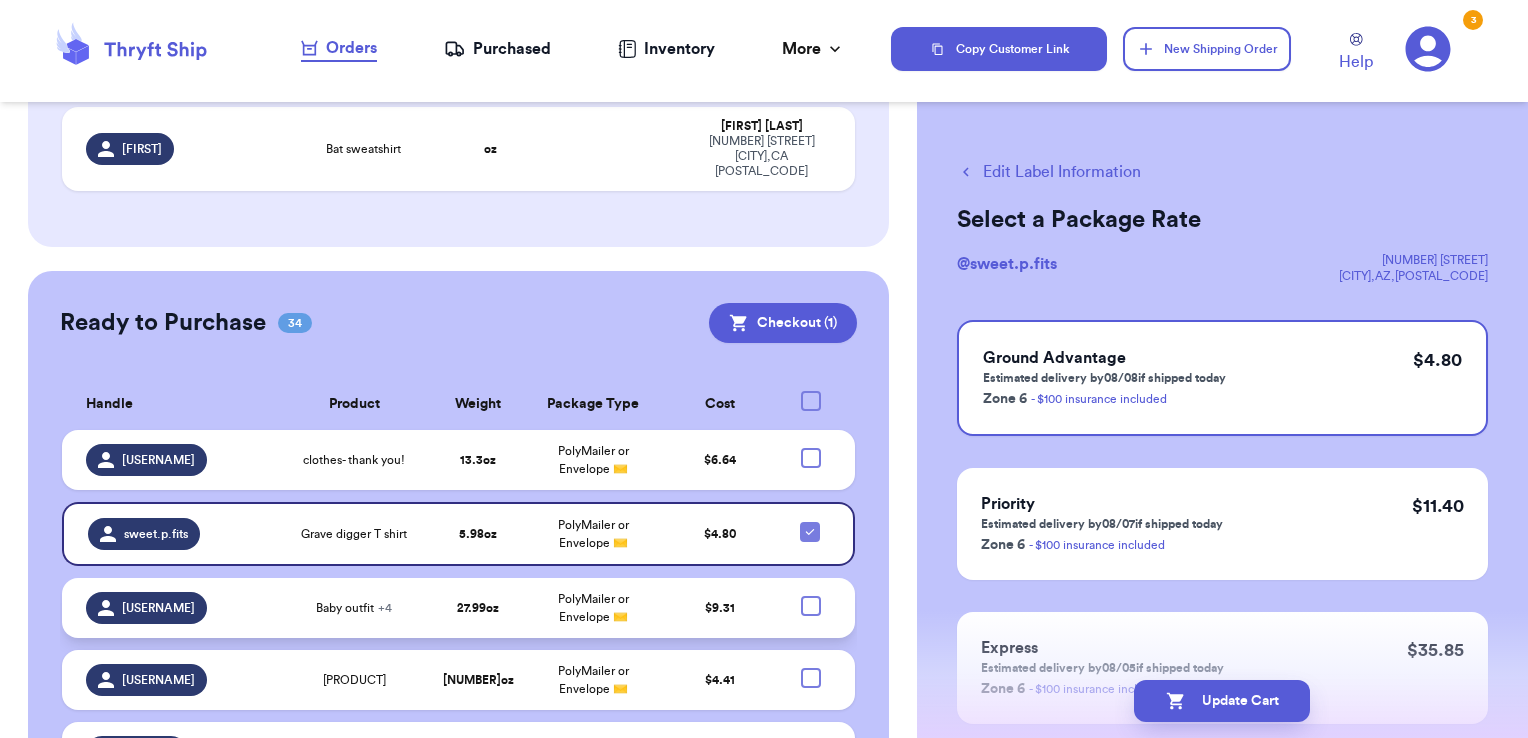 click at bounding box center [810, 595] 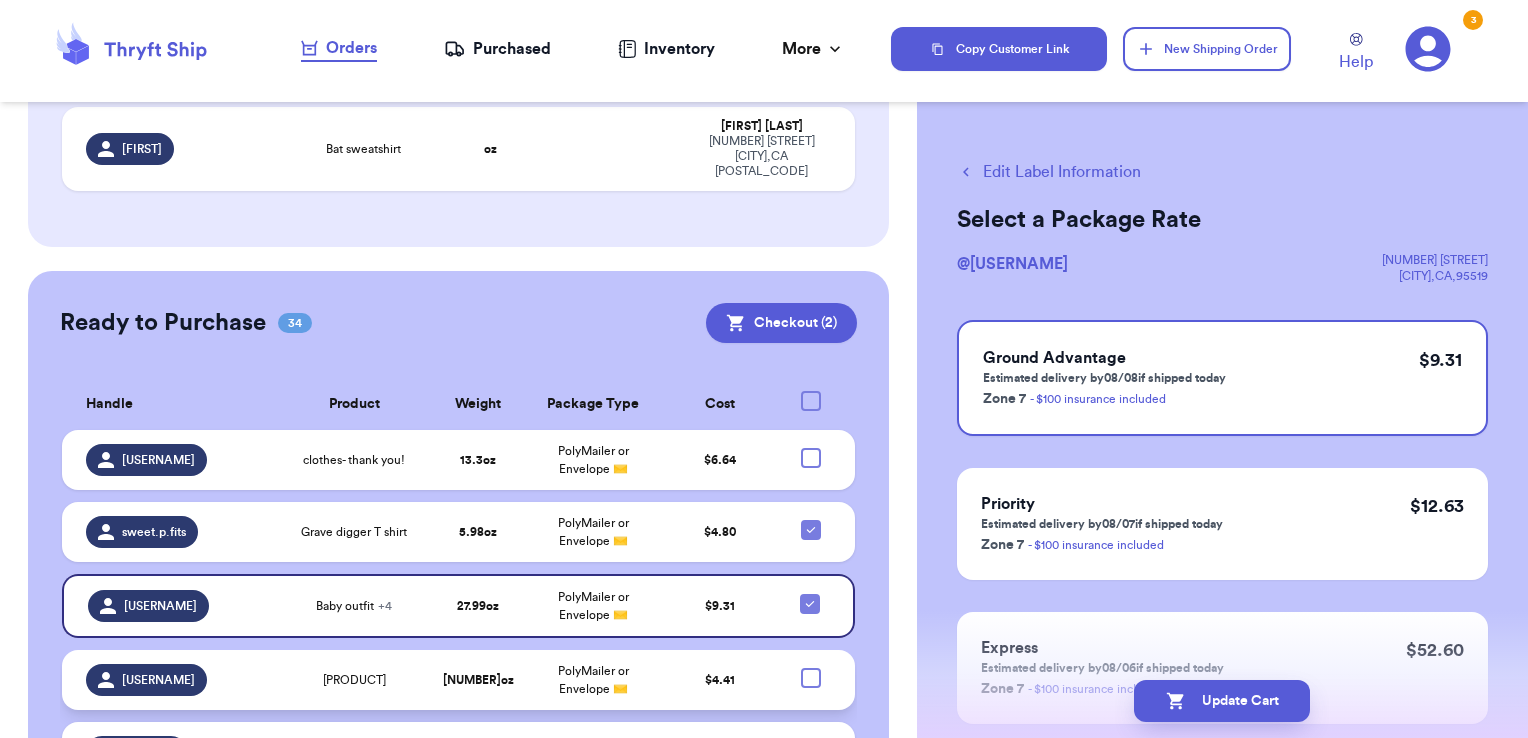 click at bounding box center (811, 678) 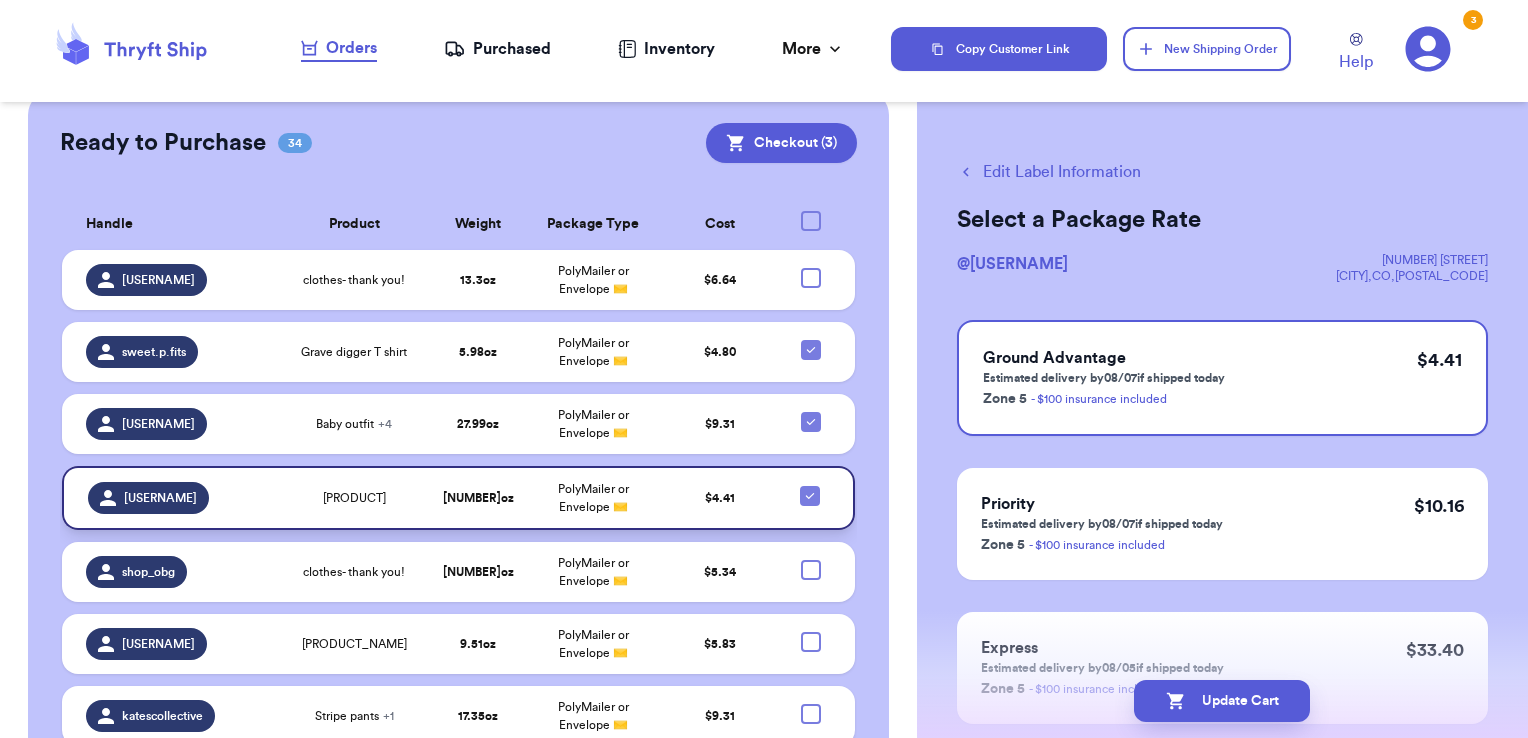 scroll, scrollTop: 3256, scrollLeft: 0, axis: vertical 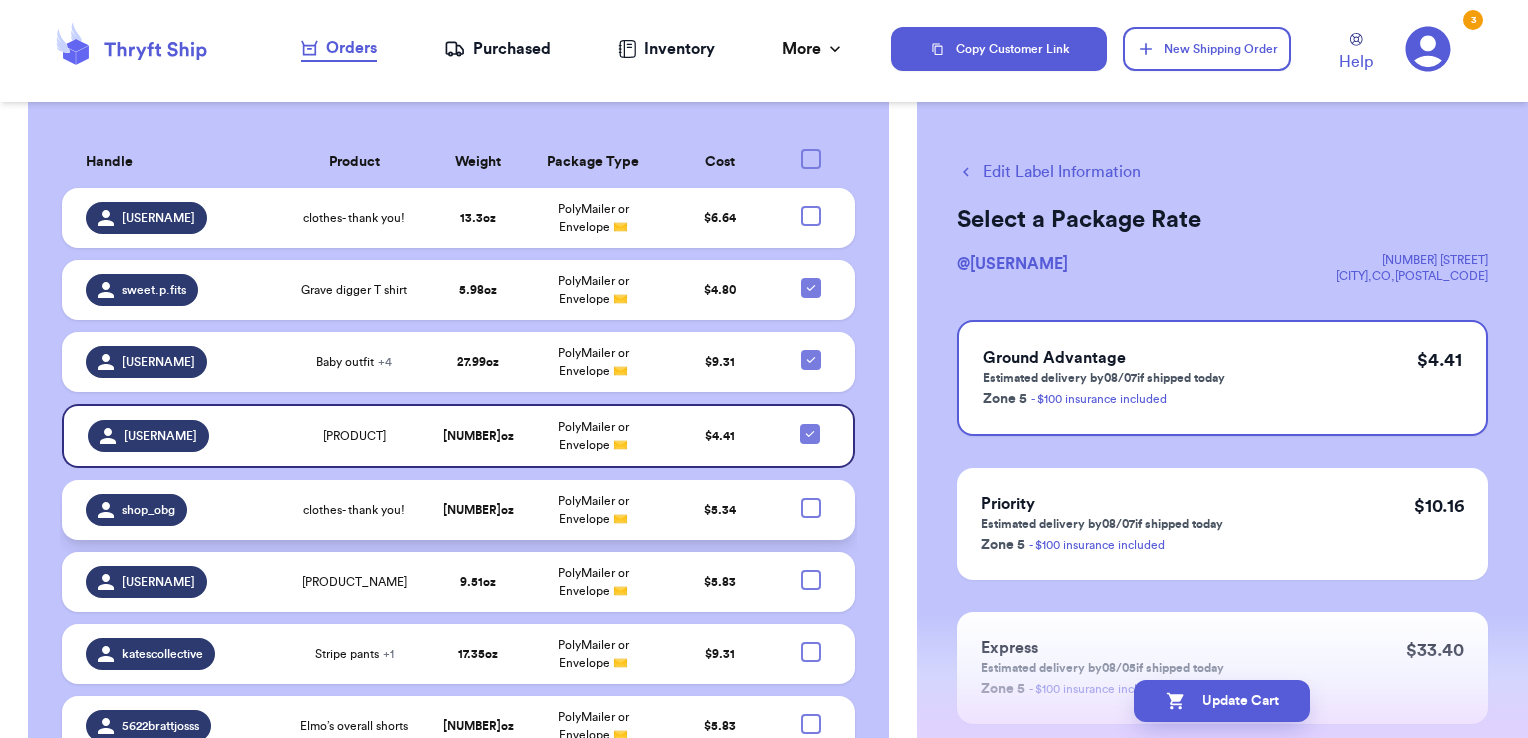 click on "[PRICE]" at bounding box center [721, 510] 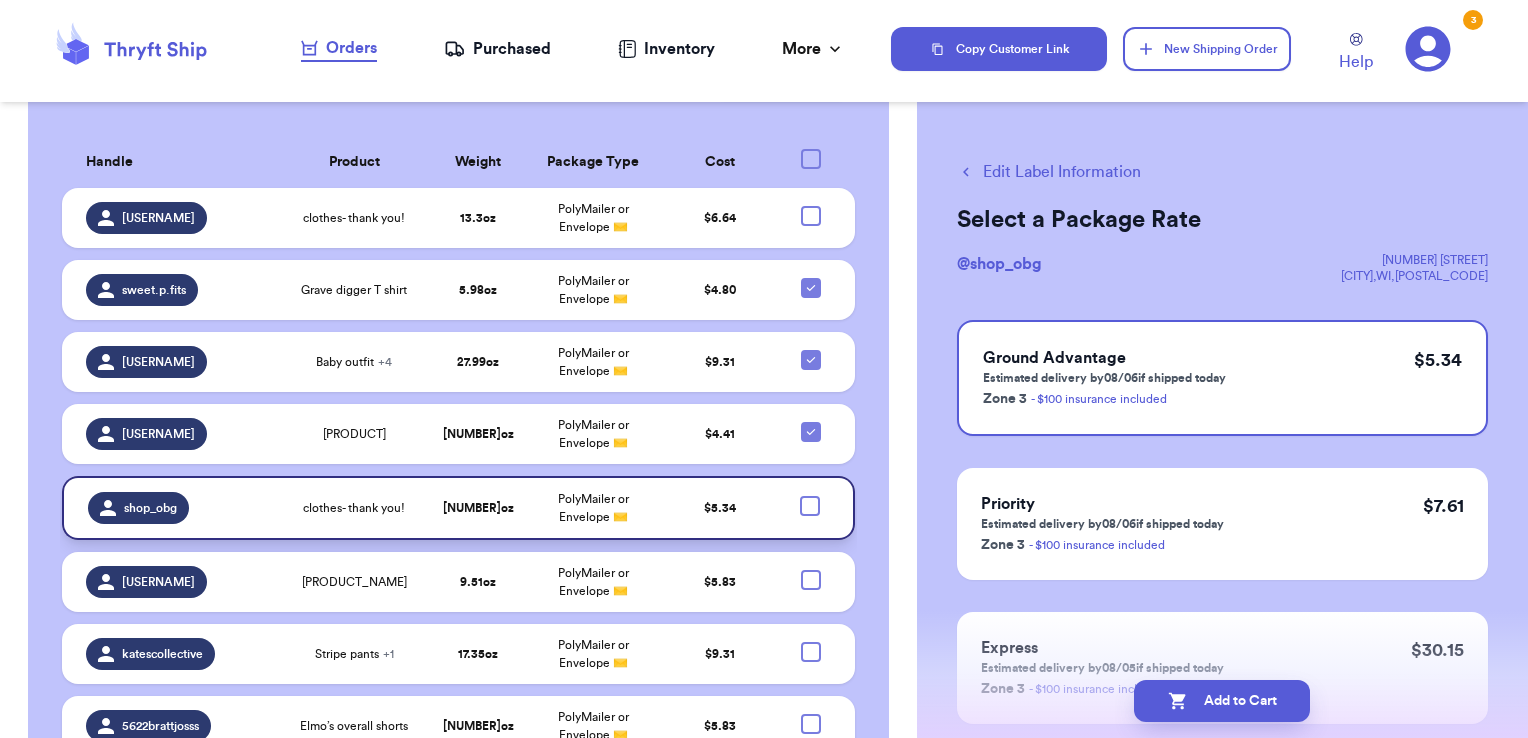 click at bounding box center (810, 506) 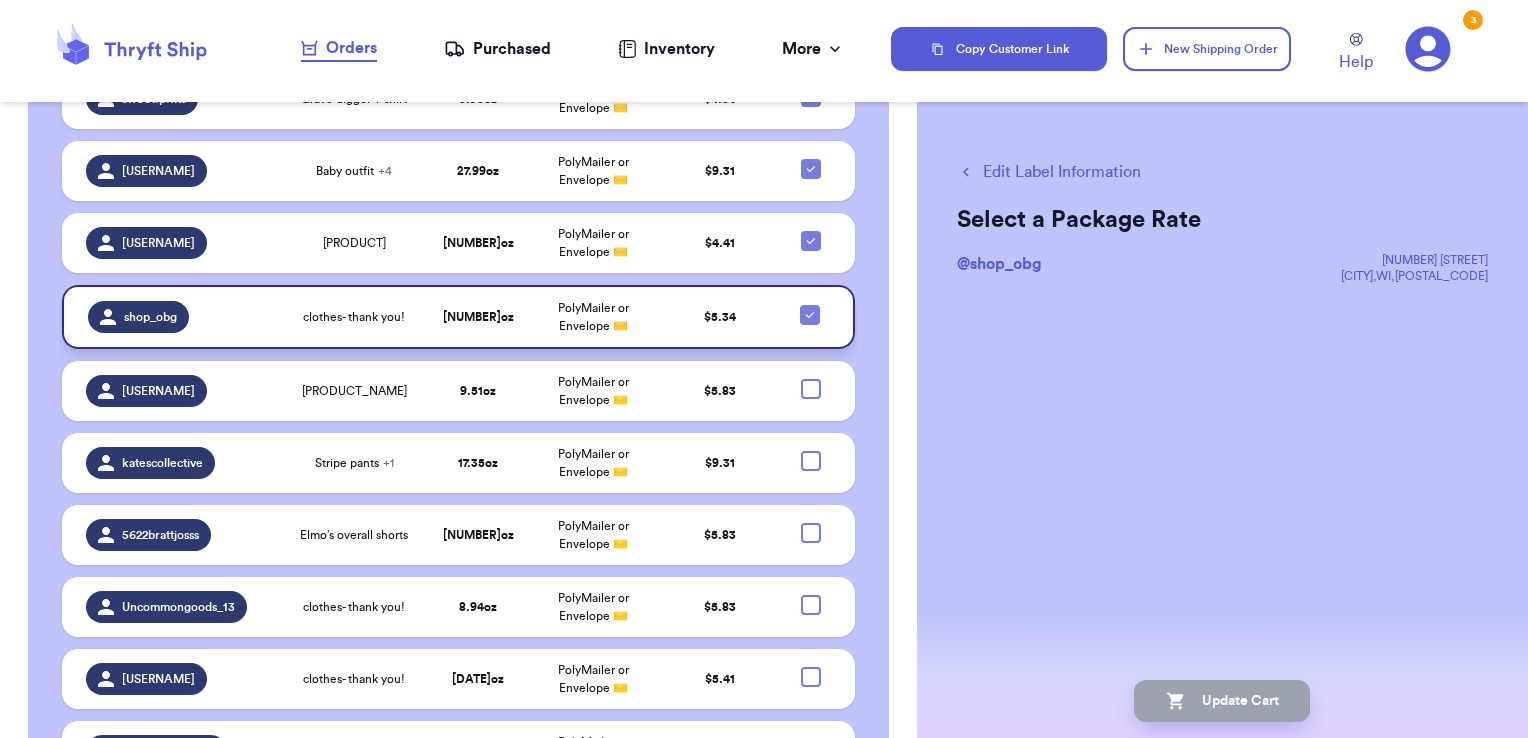 scroll, scrollTop: 3484, scrollLeft: 0, axis: vertical 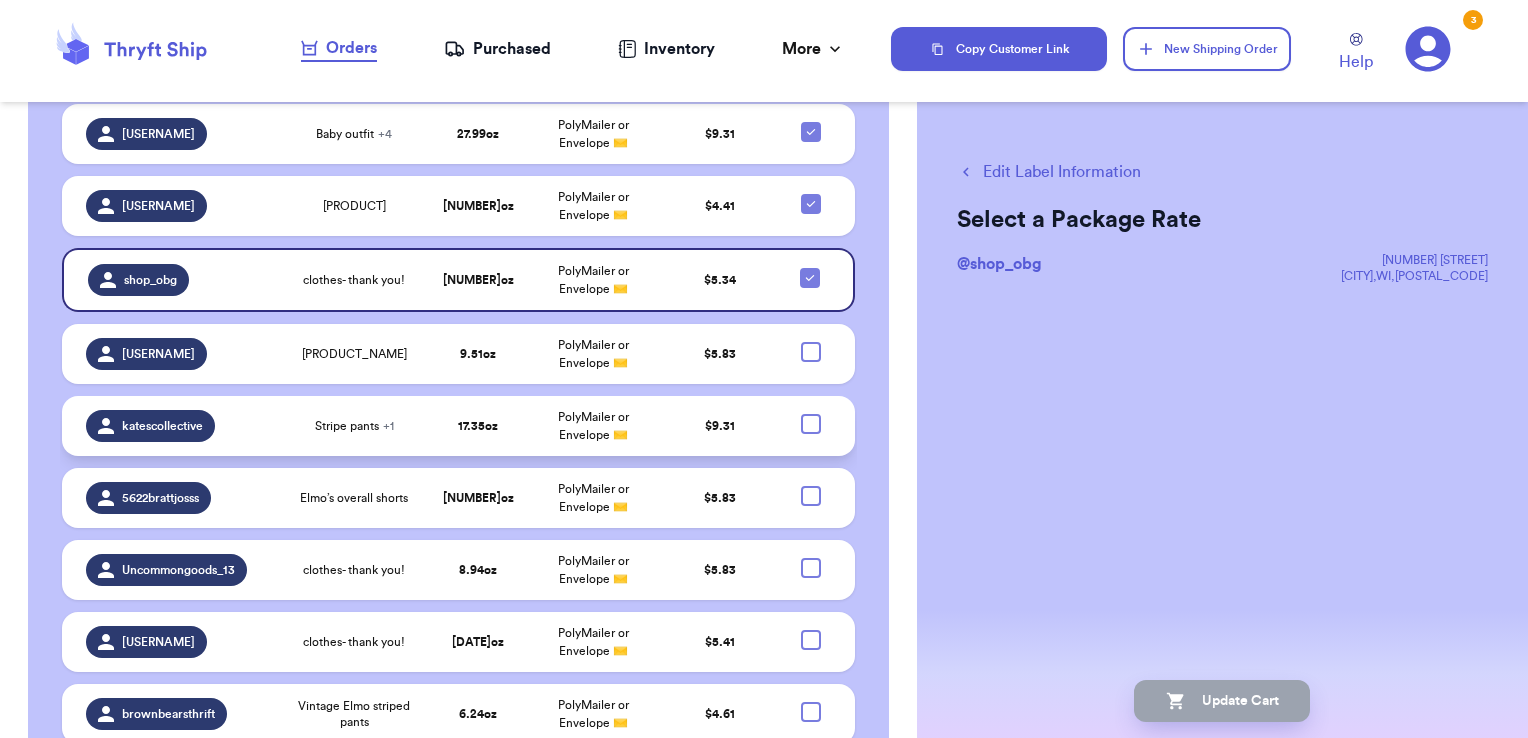 click at bounding box center (811, 424) 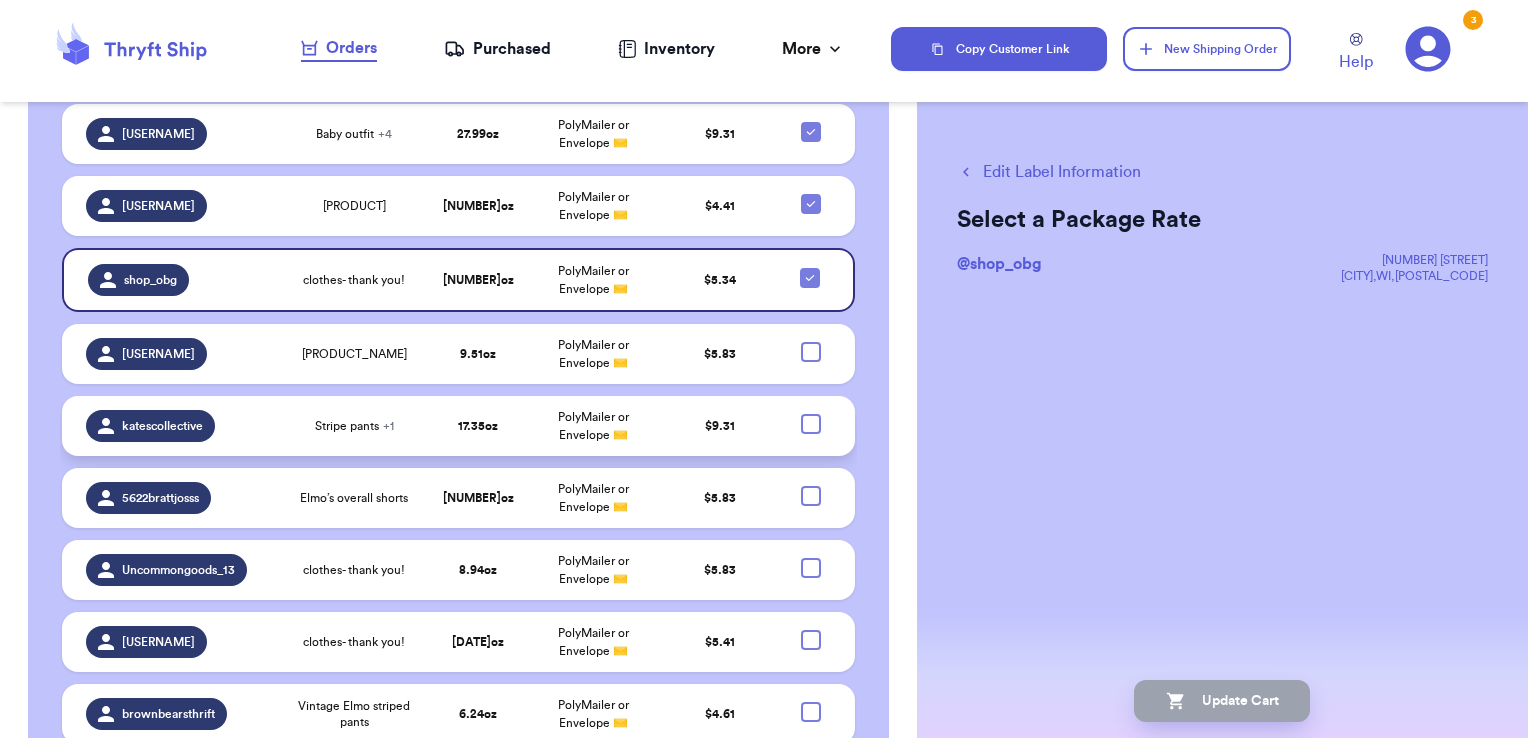 click at bounding box center [810, 413] 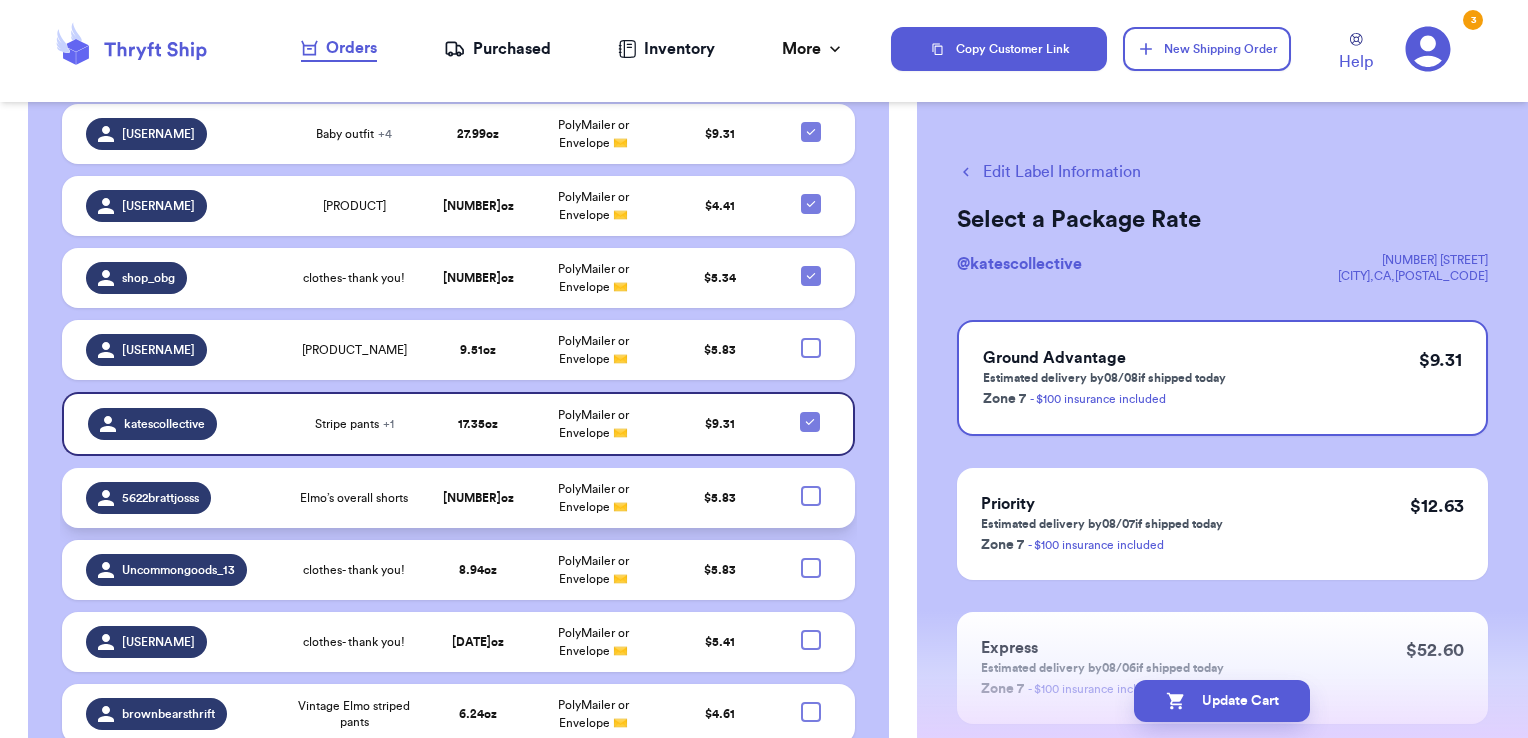 click at bounding box center [811, 496] 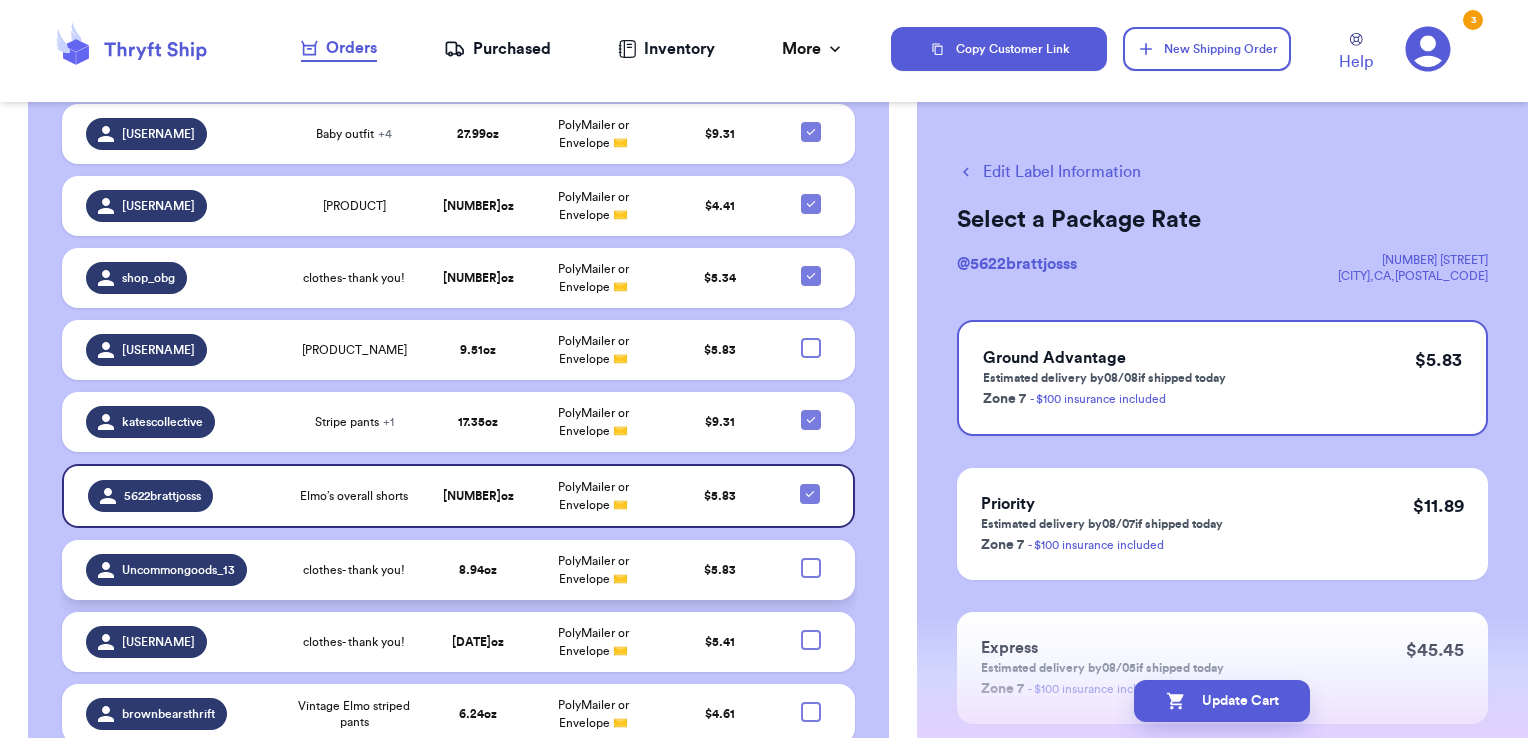 click at bounding box center [811, 568] 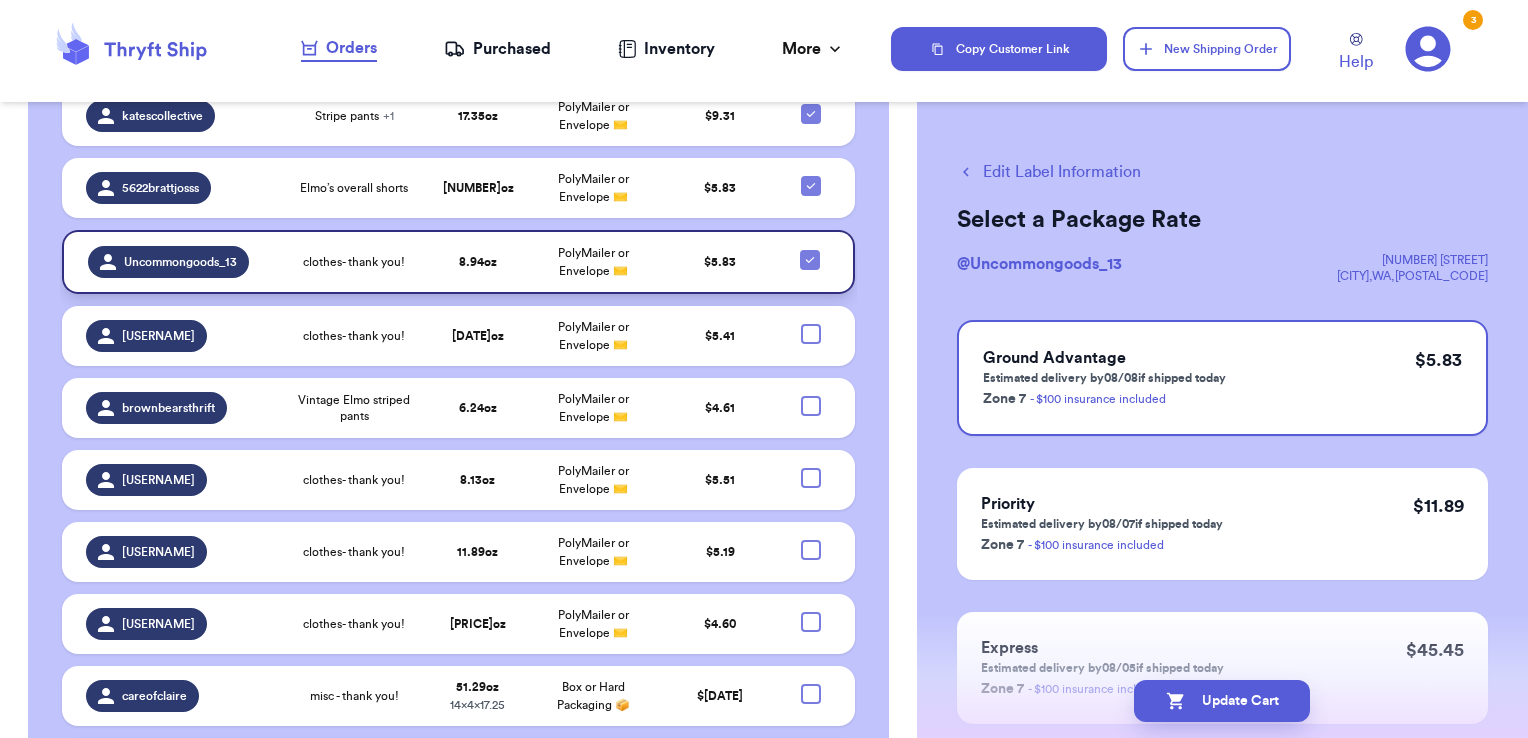 scroll, scrollTop: 3794, scrollLeft: 0, axis: vertical 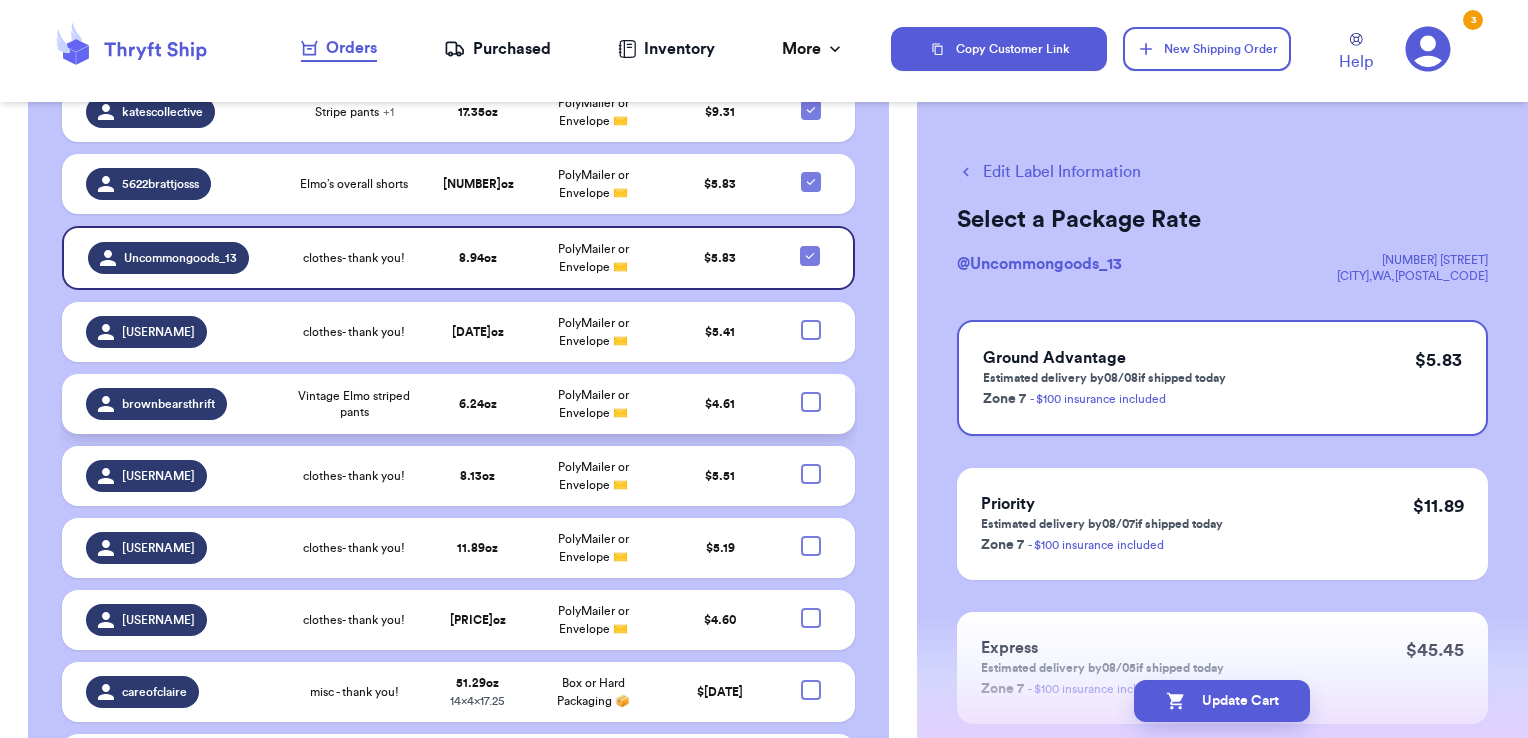 click at bounding box center [811, 402] 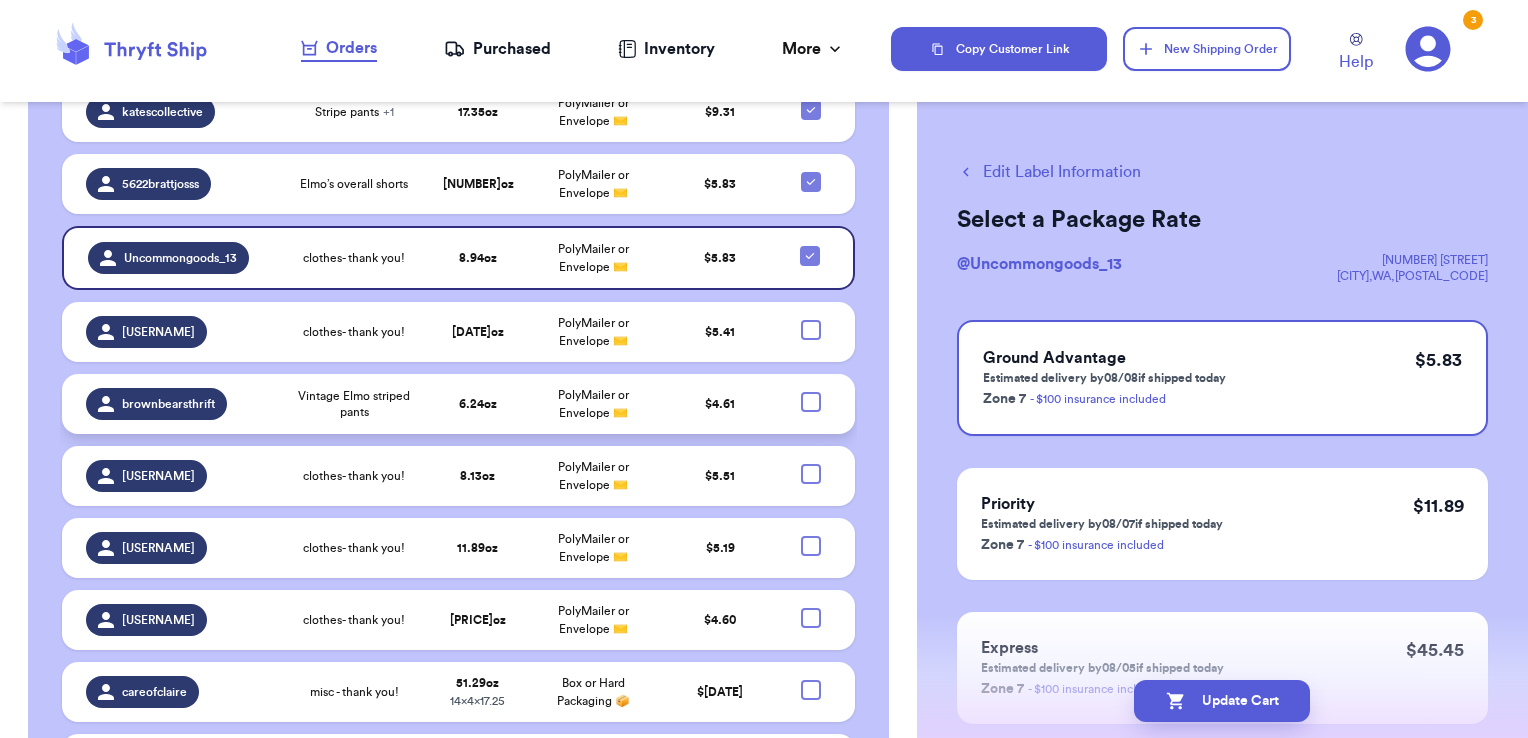 click at bounding box center (810, 391) 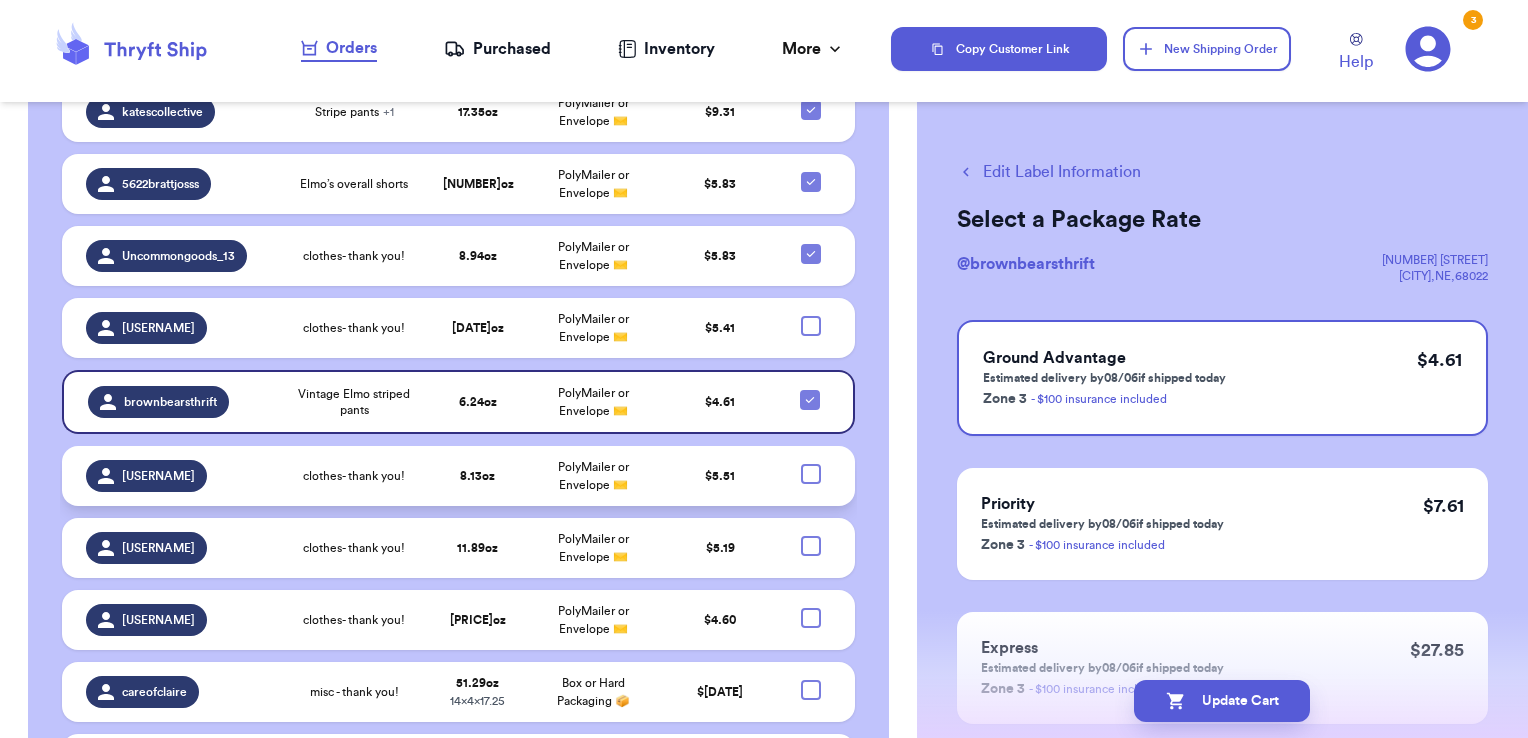 click at bounding box center (811, 474) 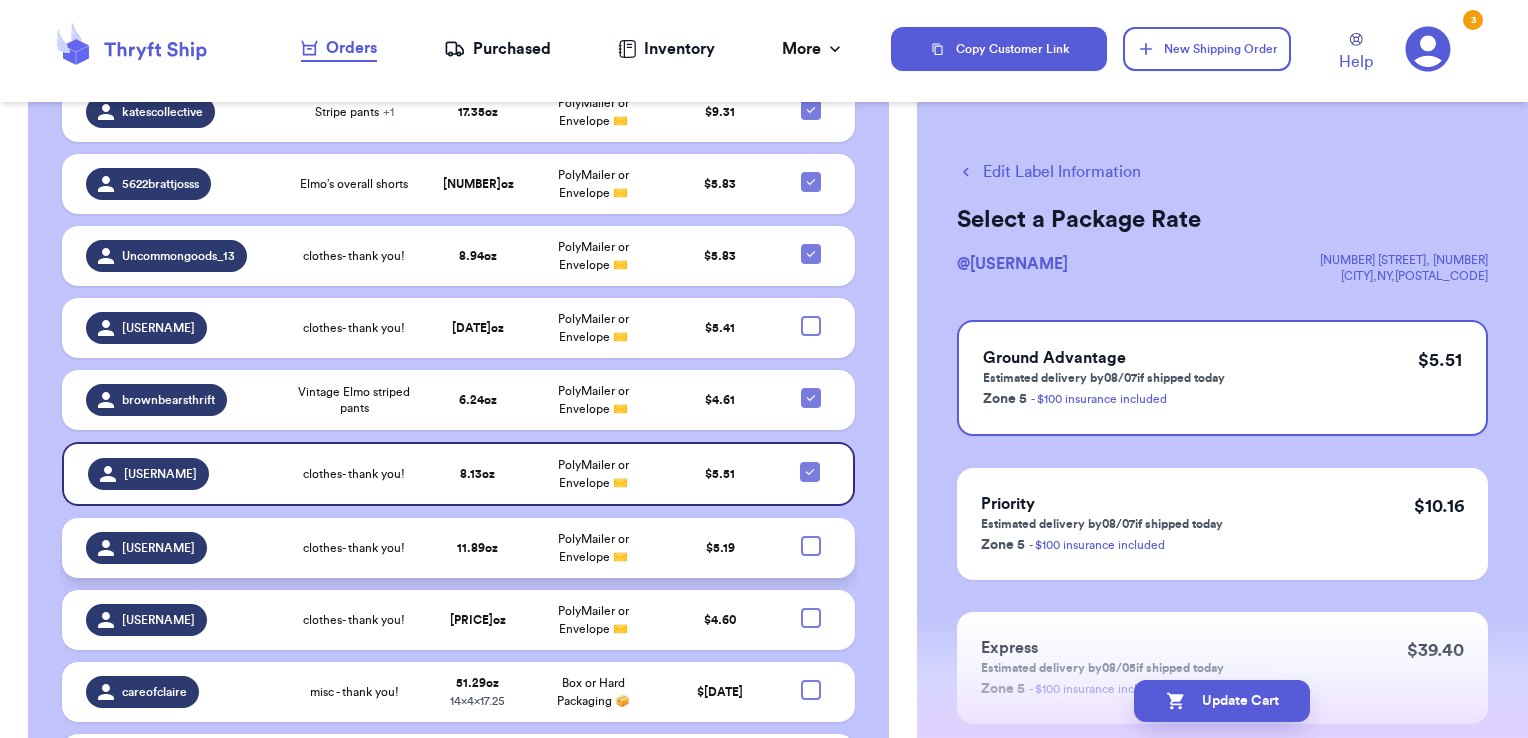 click at bounding box center [811, 546] 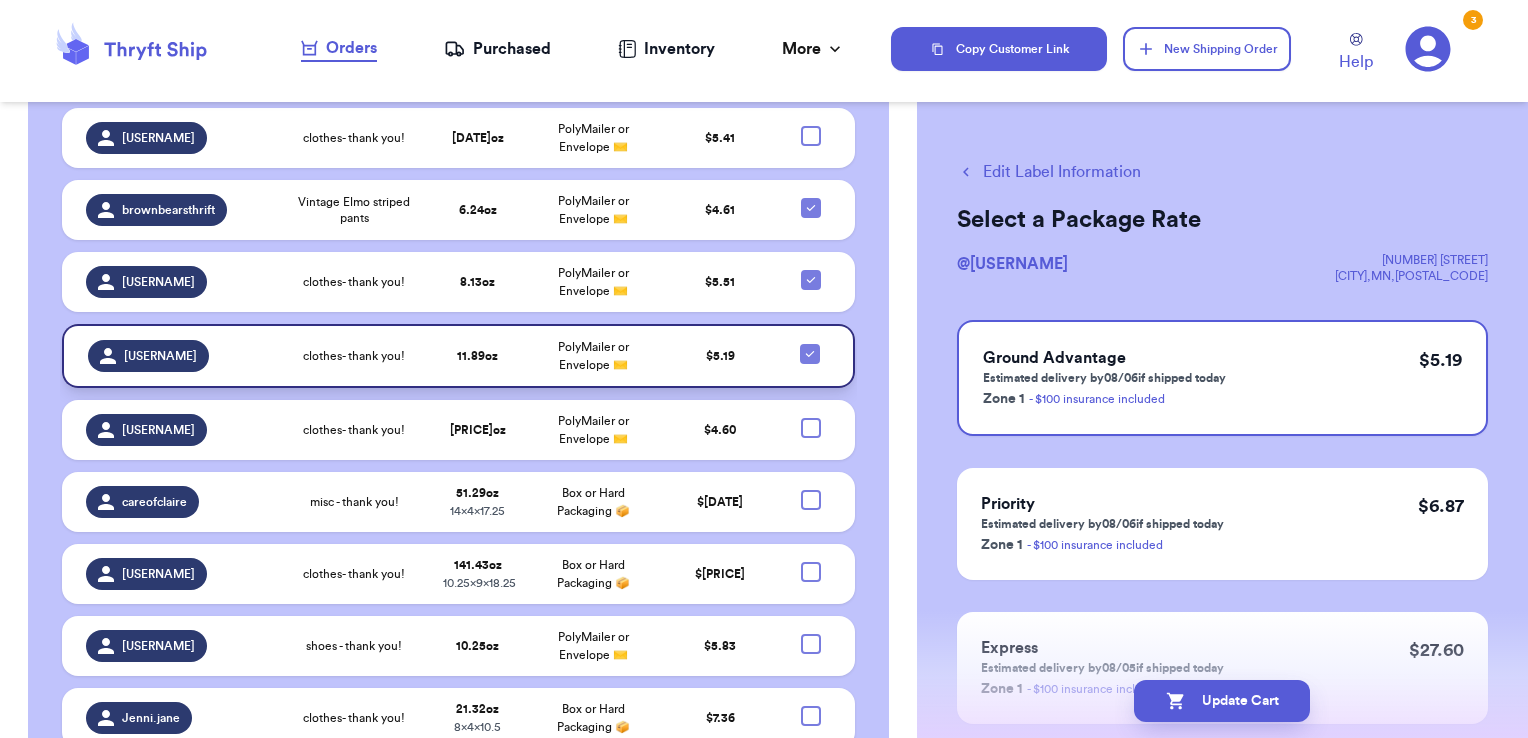 scroll, scrollTop: 3995, scrollLeft: 0, axis: vertical 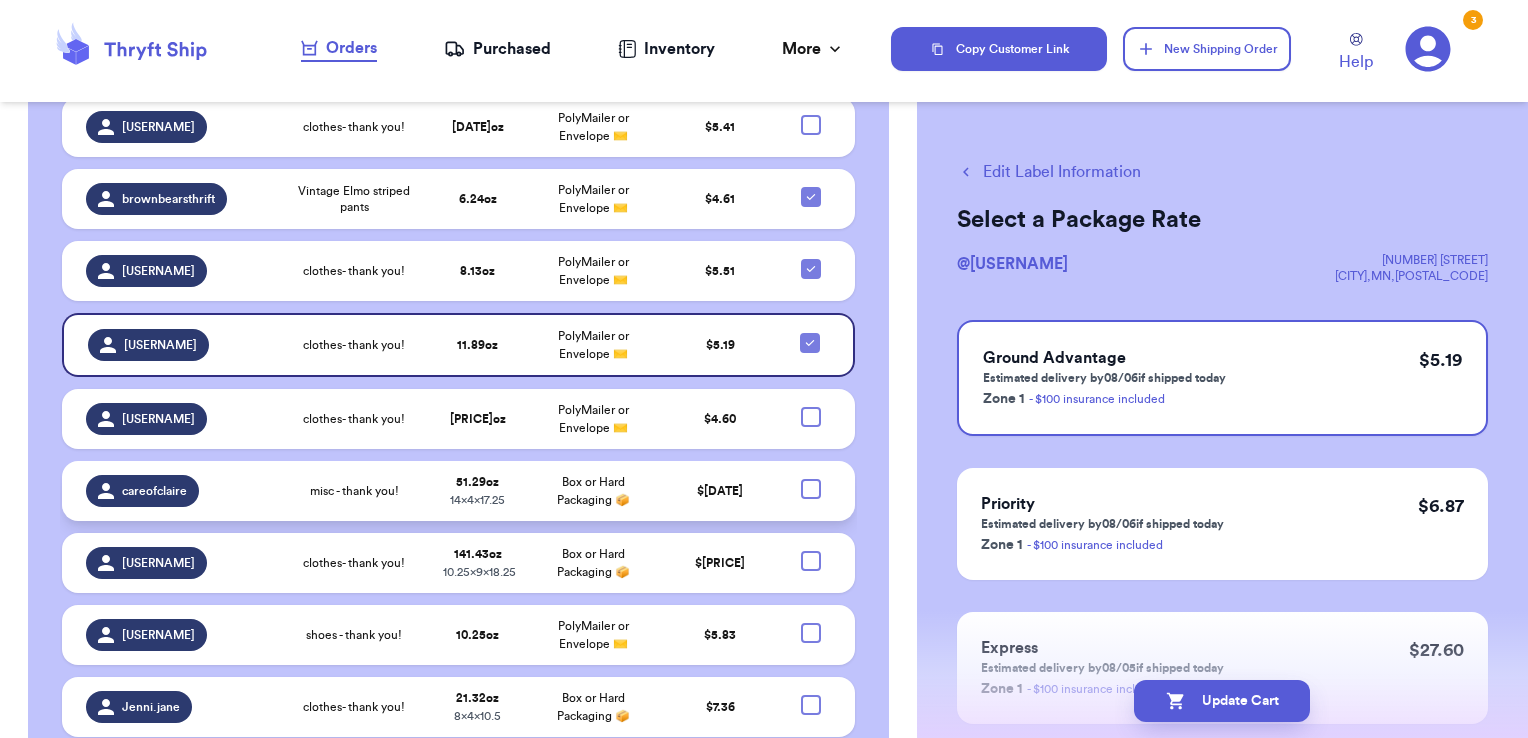 click at bounding box center (811, 489) 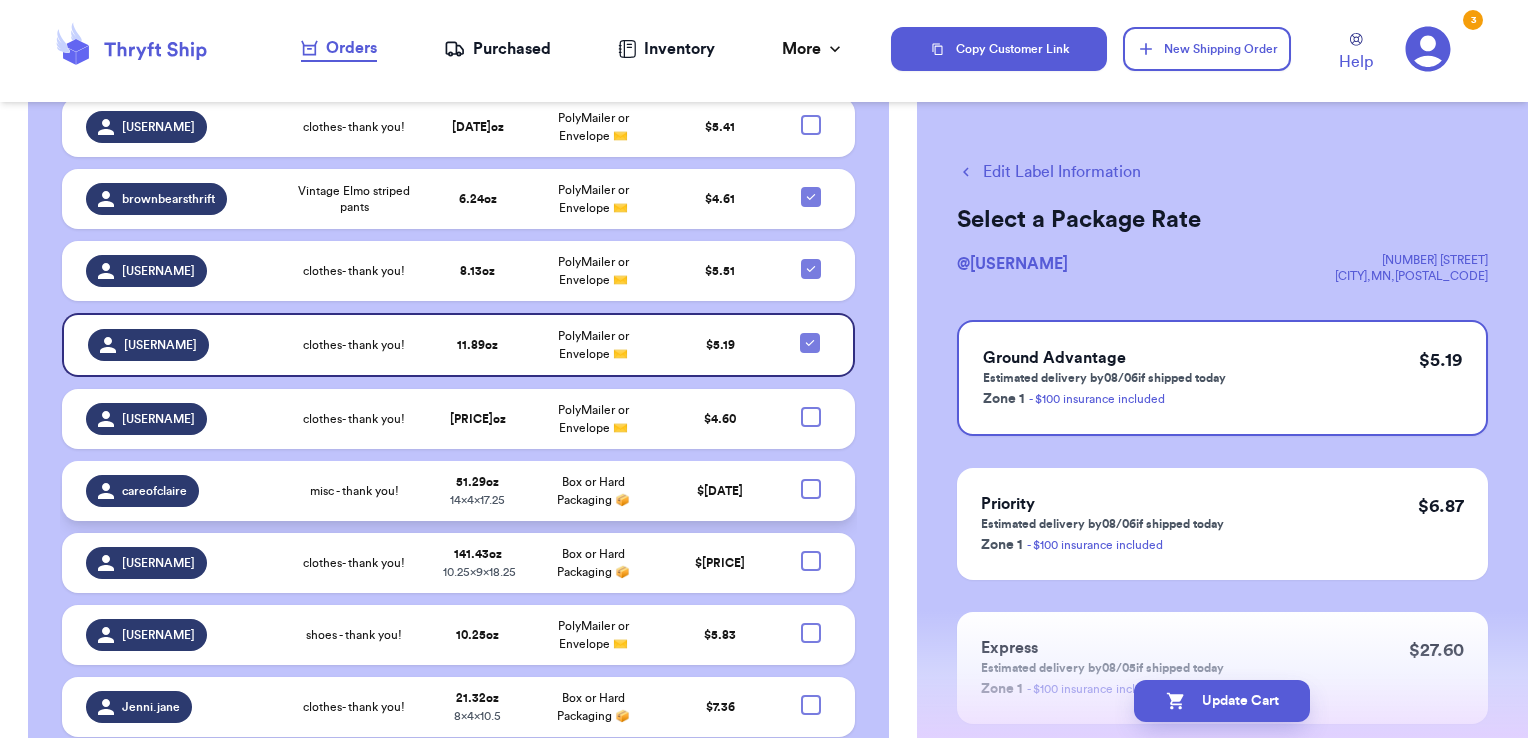 click at bounding box center (810, 478) 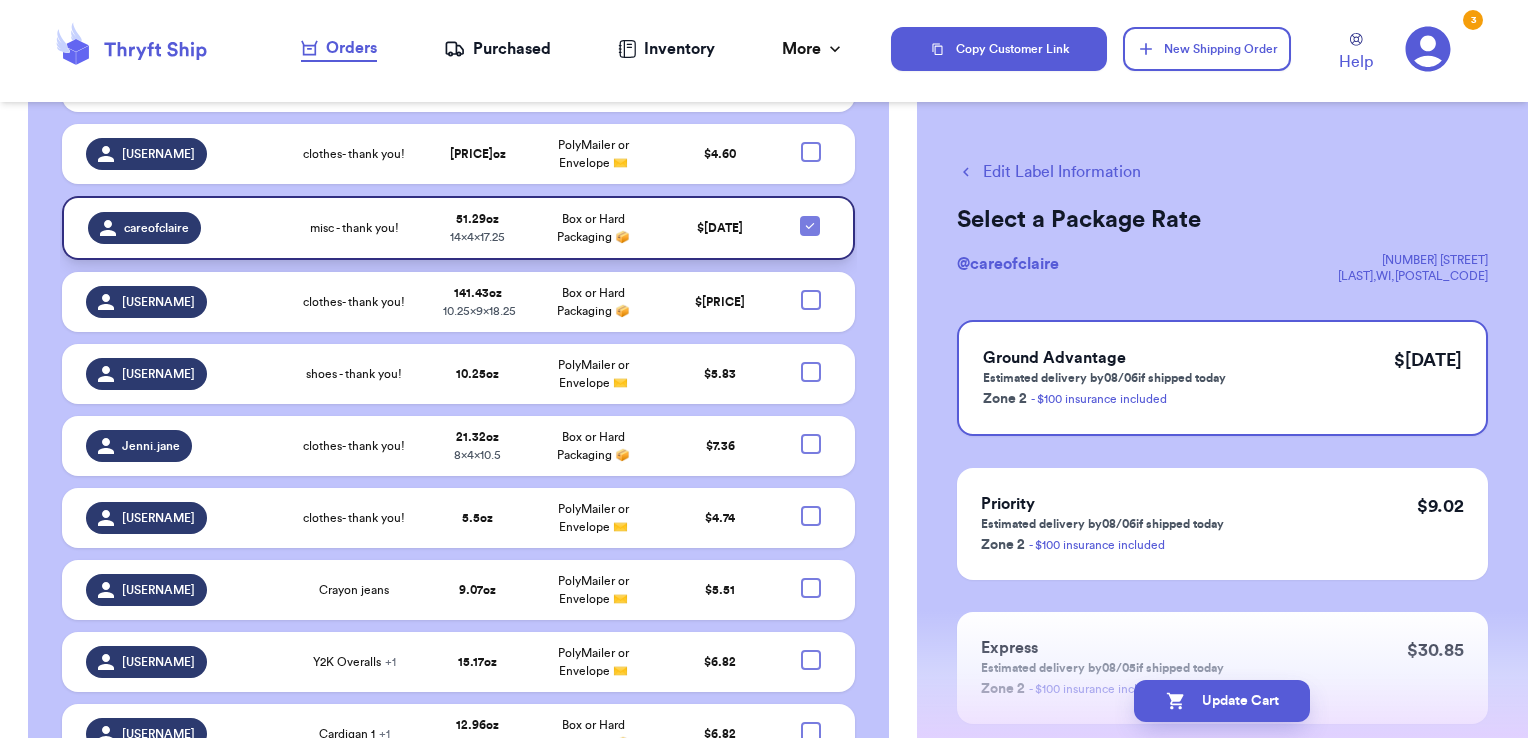 scroll, scrollTop: 4284, scrollLeft: 0, axis: vertical 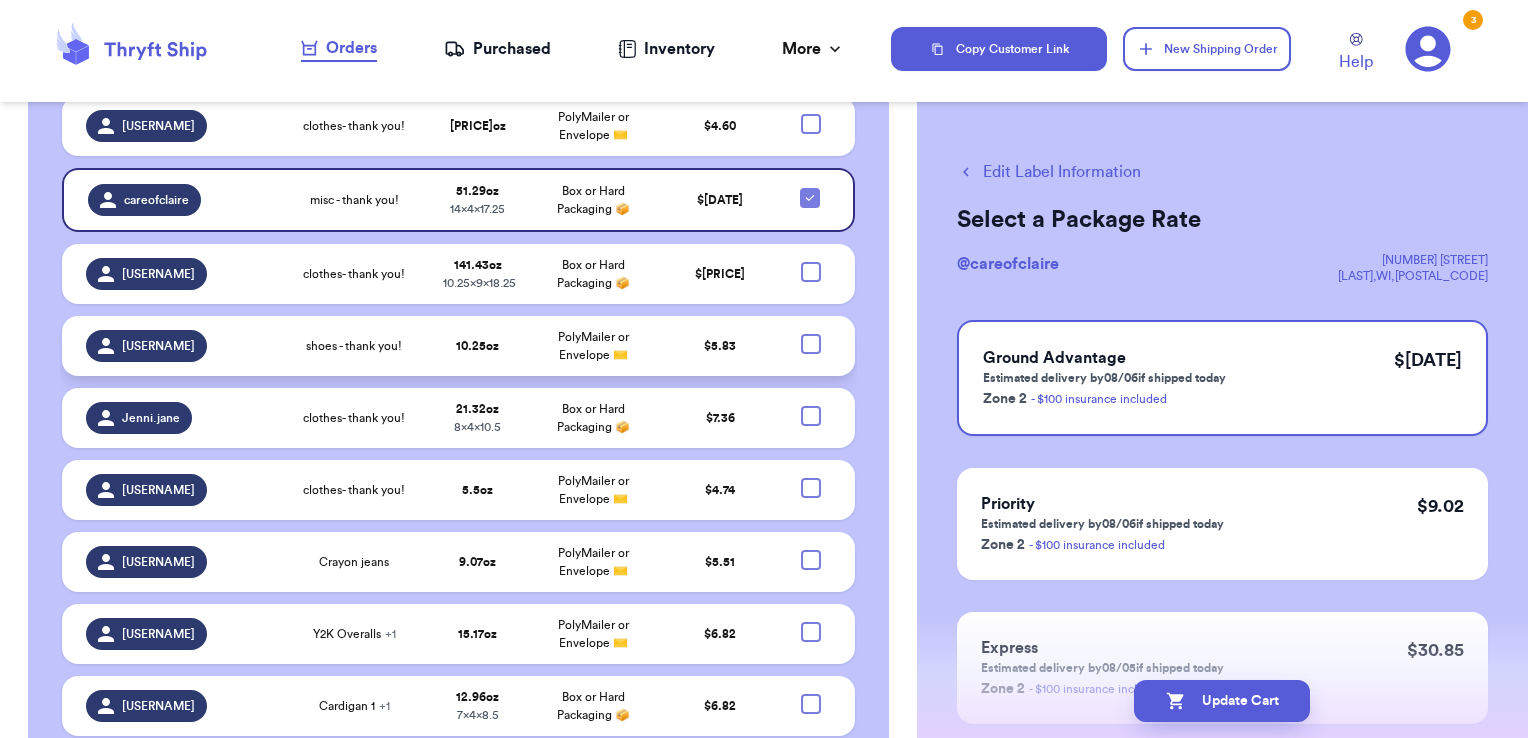 click at bounding box center [811, 344] 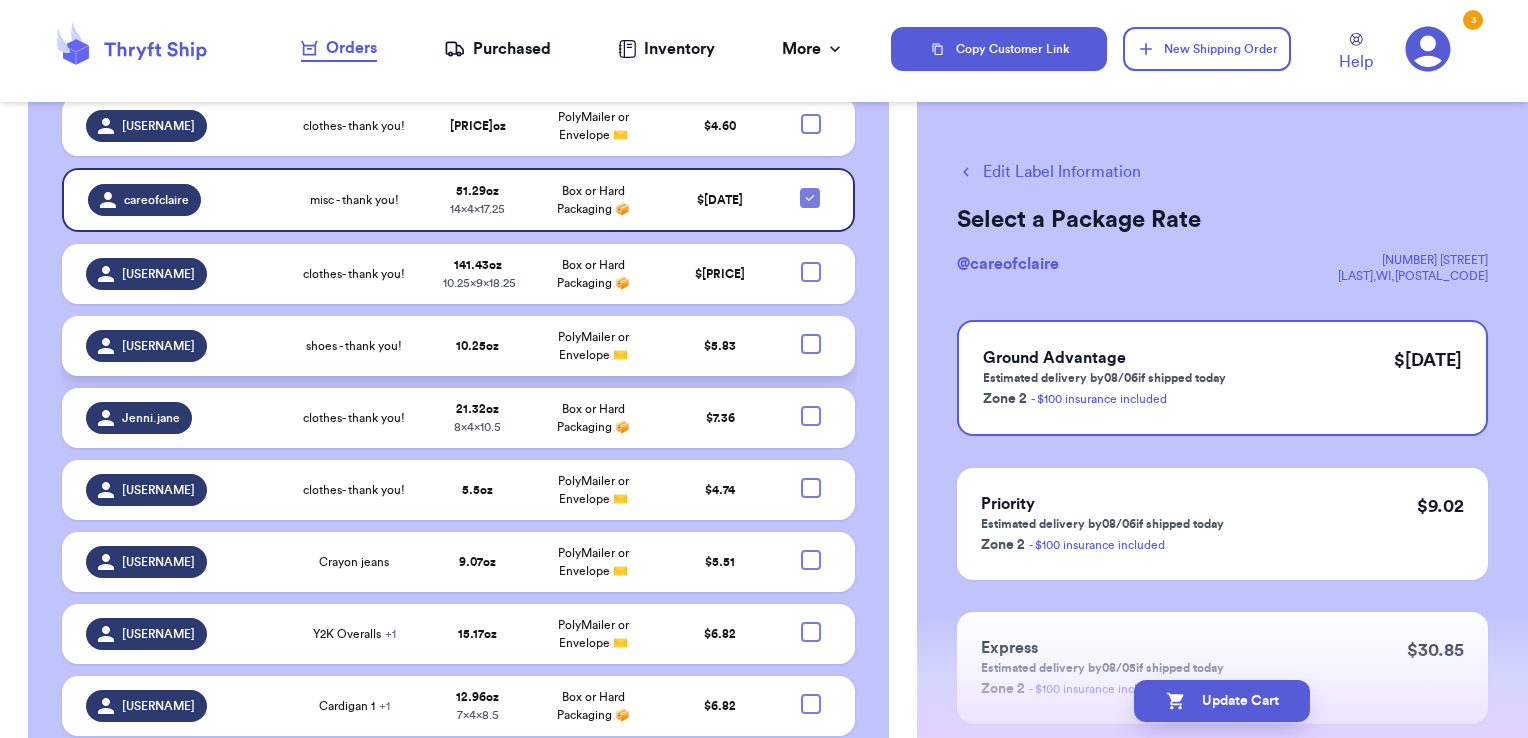 click at bounding box center (810, 333) 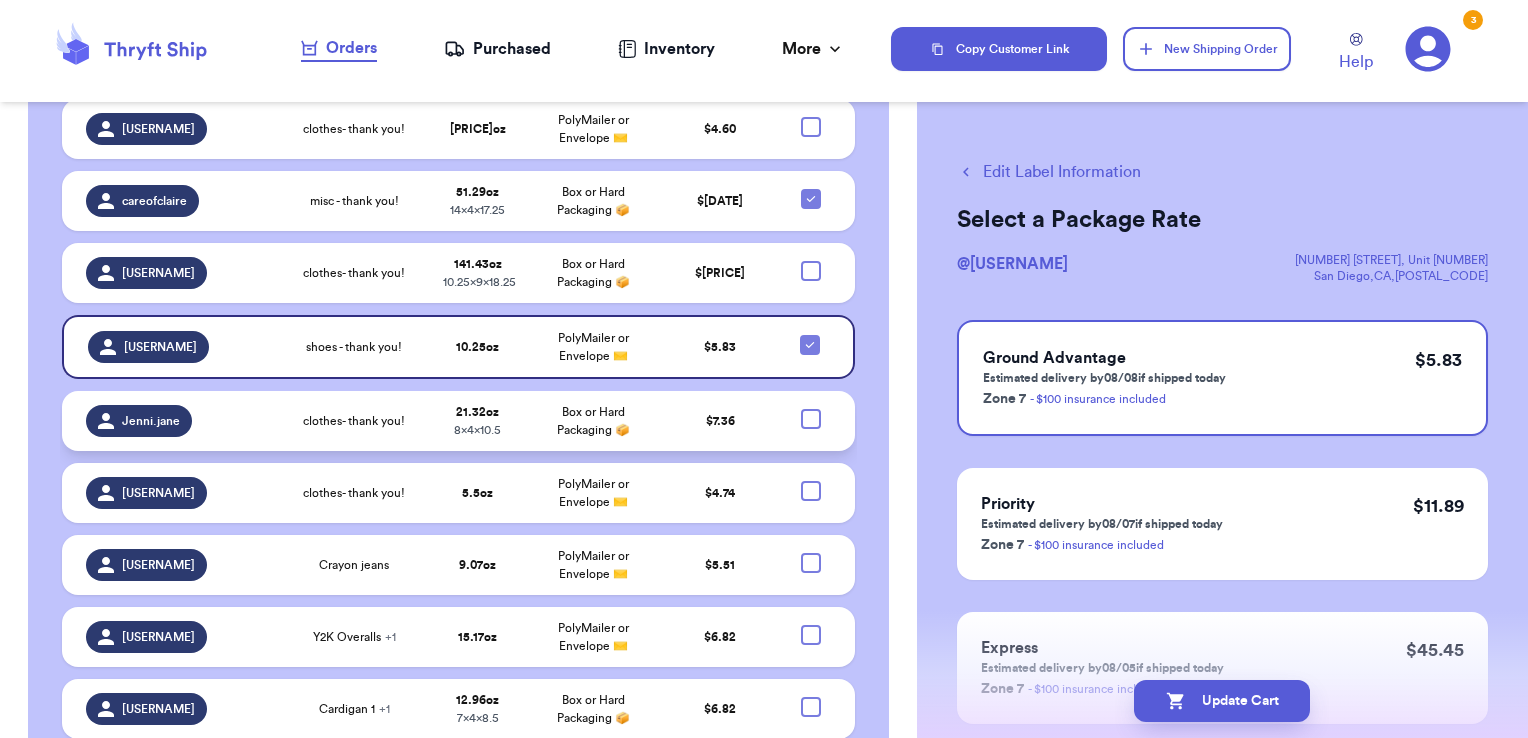 click at bounding box center (811, 419) 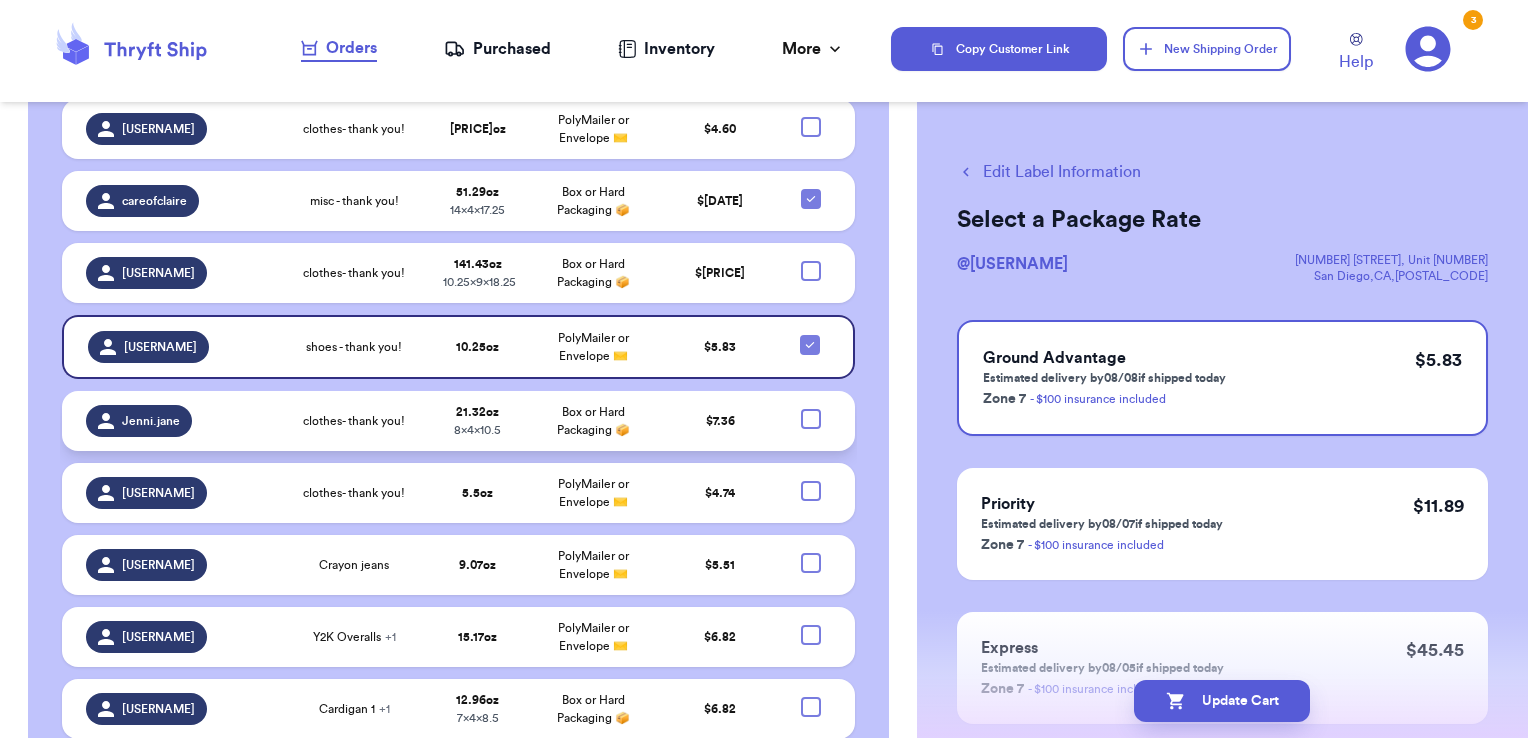 click at bounding box center (810, 408) 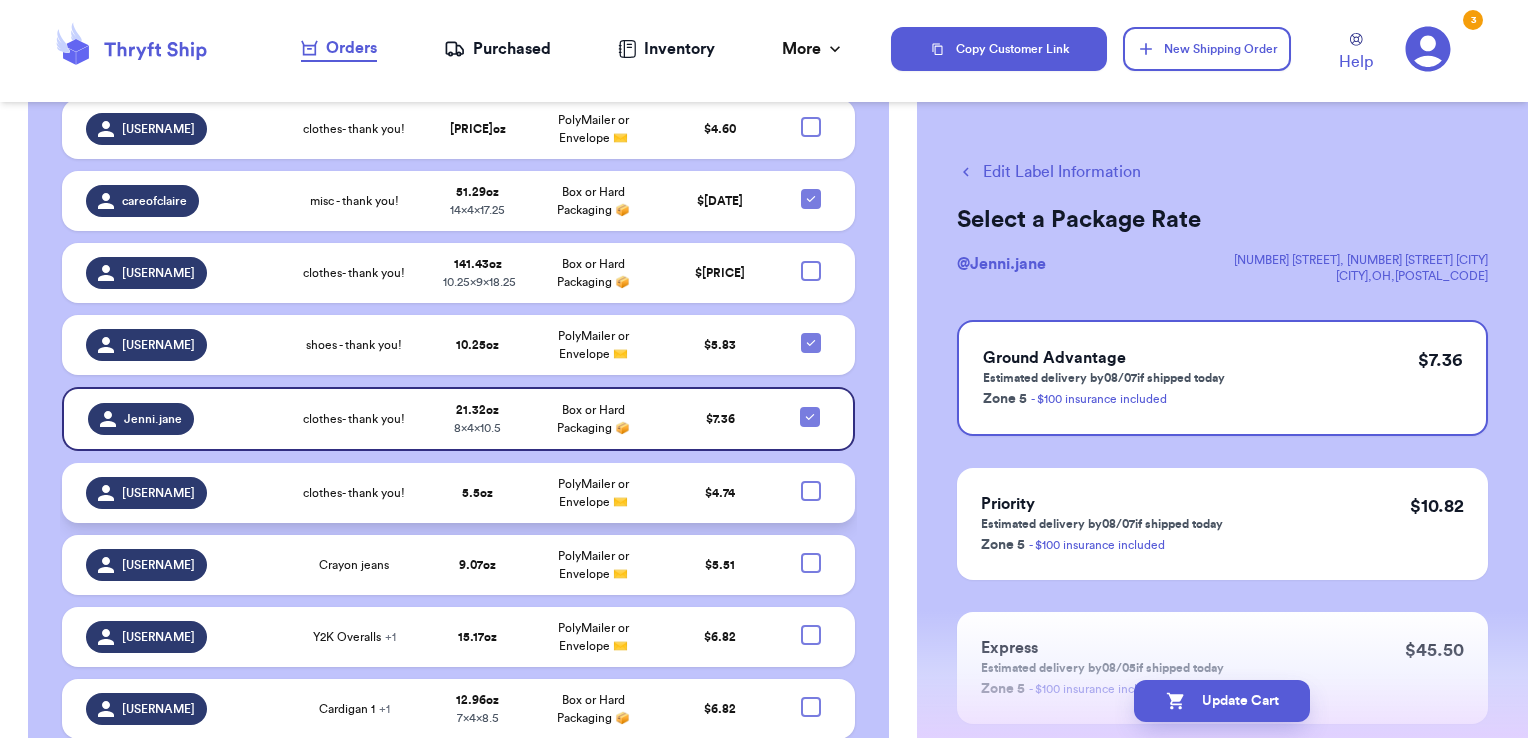 click at bounding box center (811, 491) 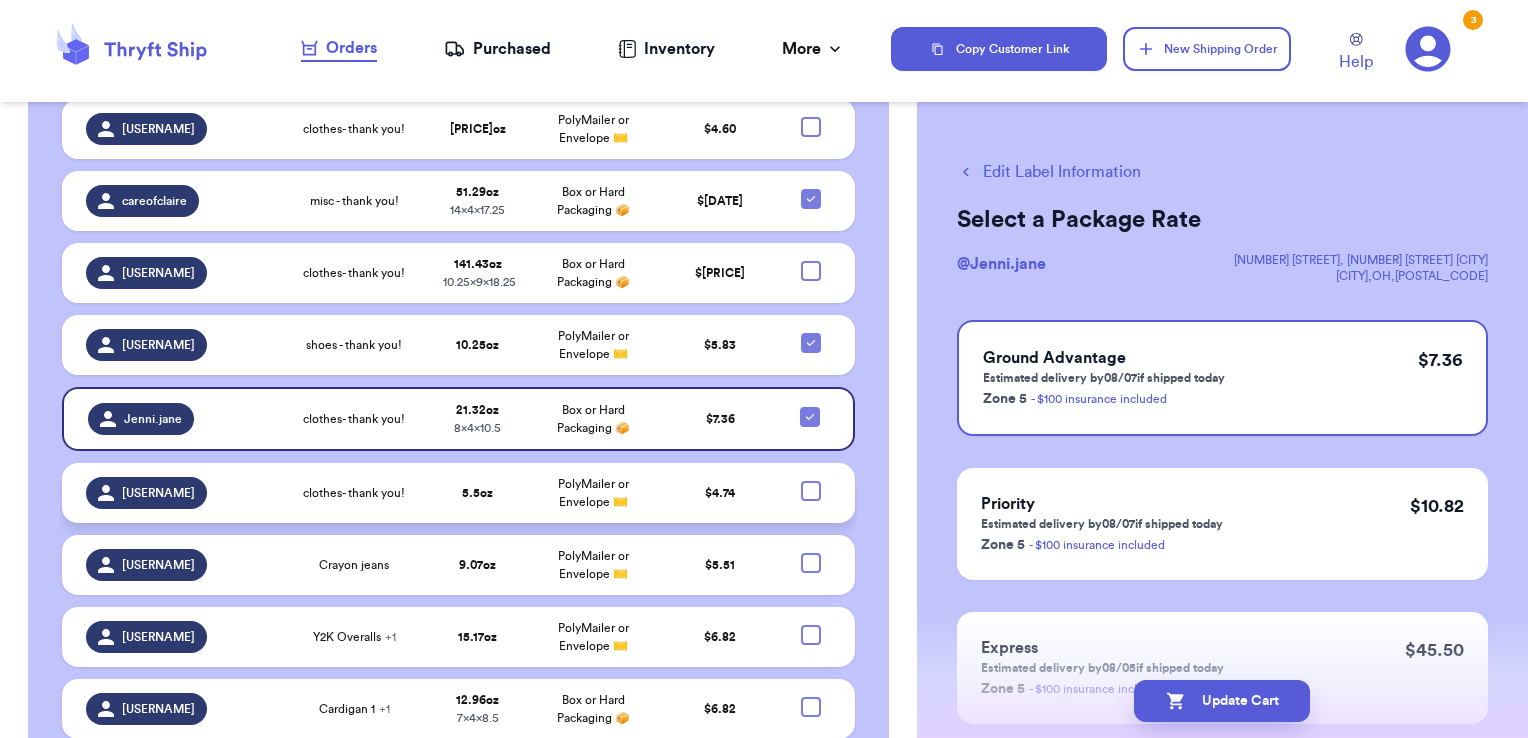 click at bounding box center [810, 480] 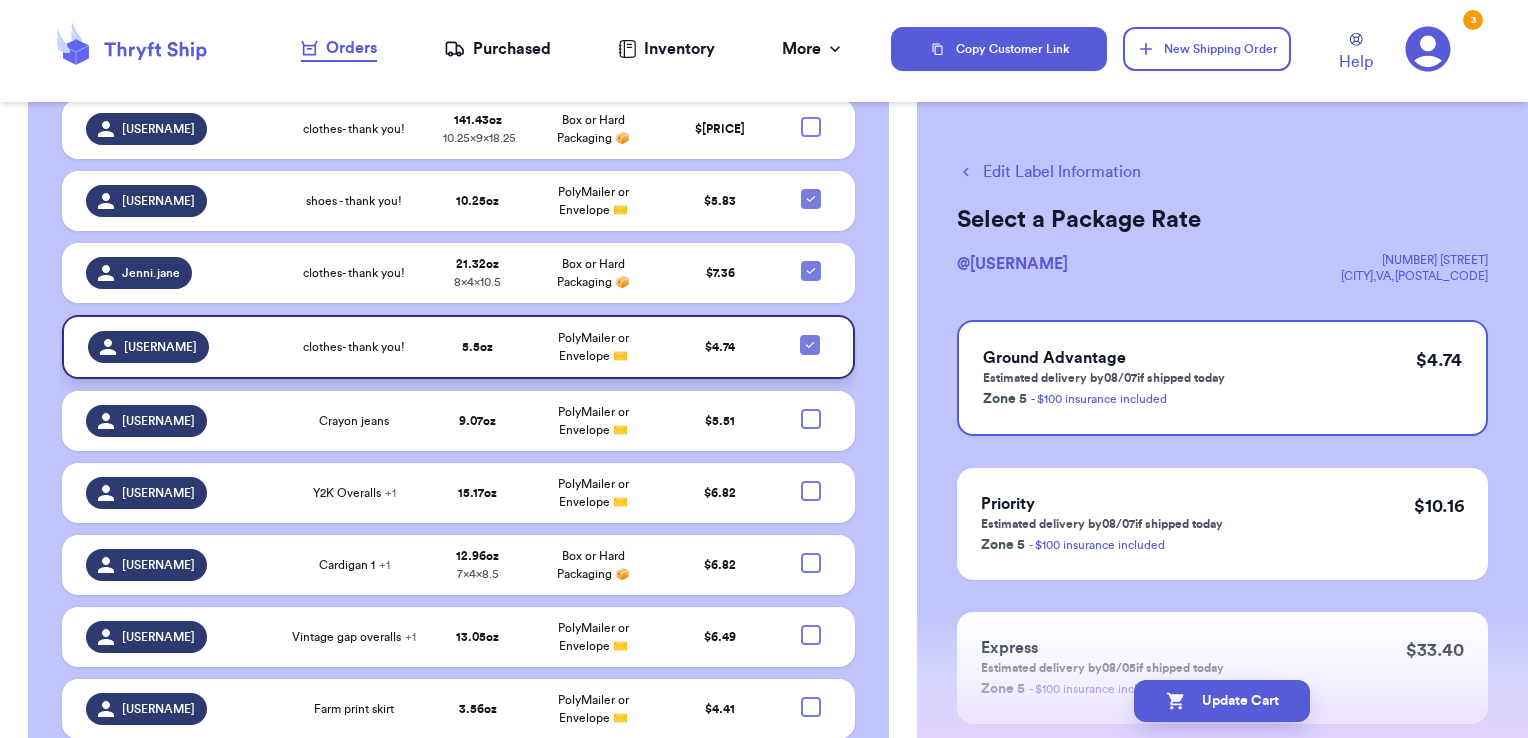 scroll, scrollTop: 4448, scrollLeft: 0, axis: vertical 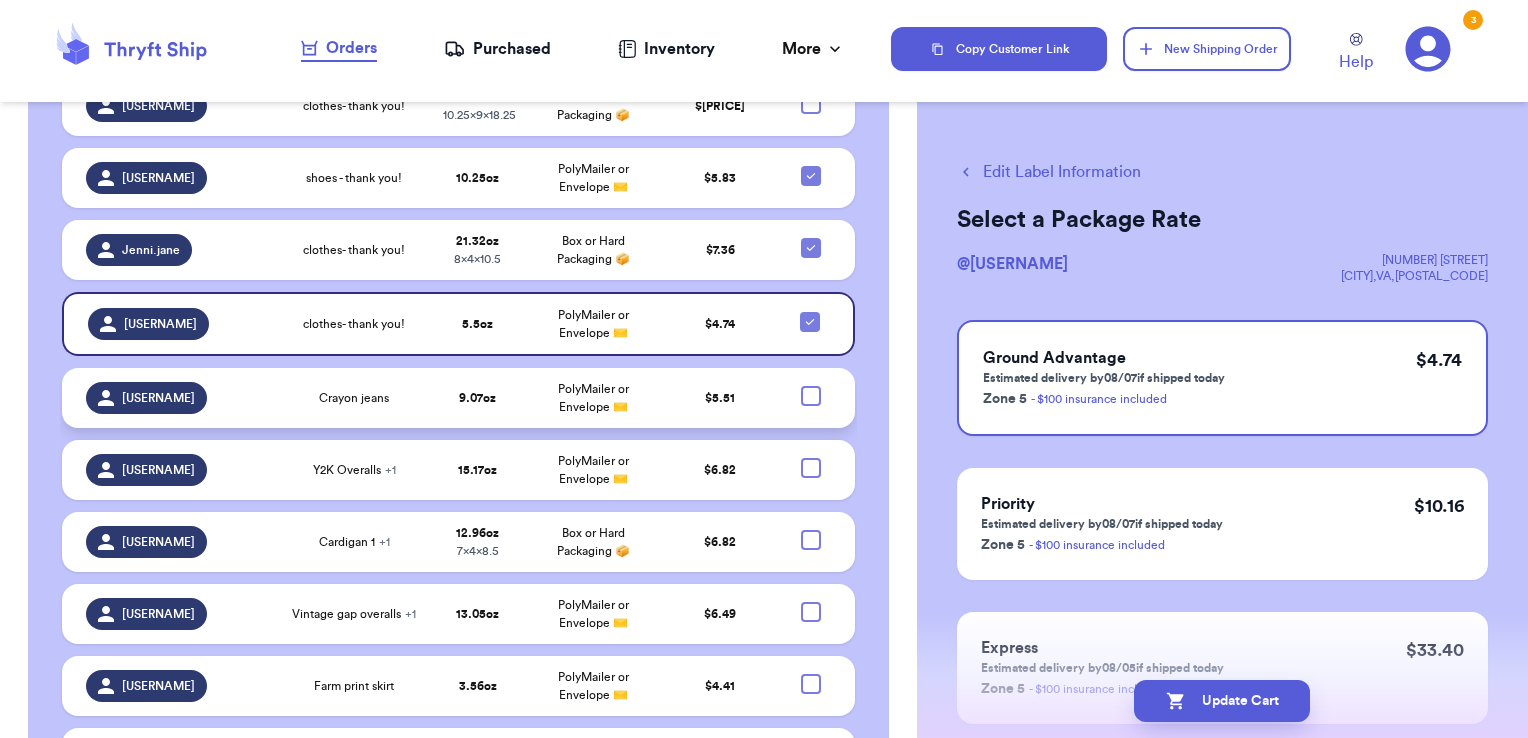 click at bounding box center [811, 396] 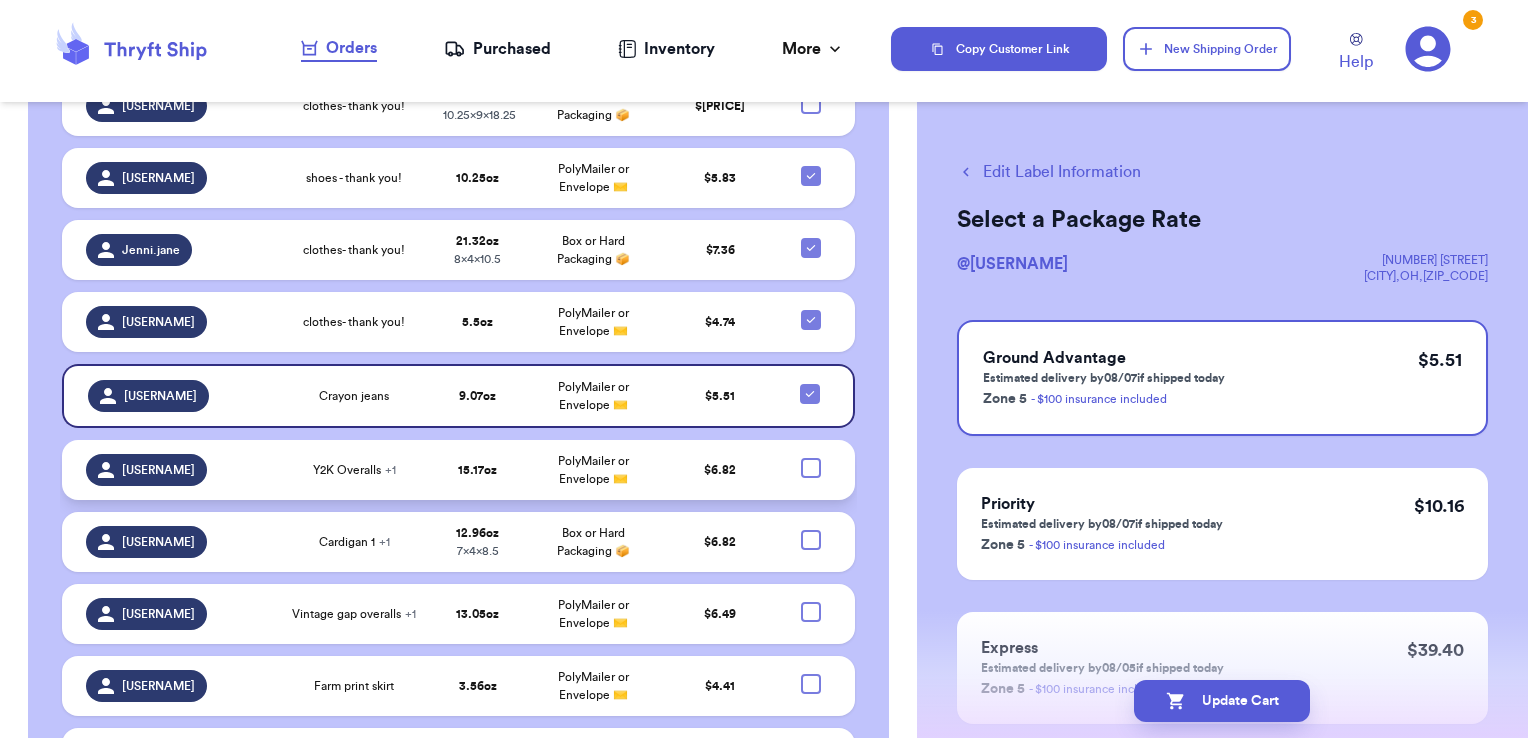 click at bounding box center (811, 468) 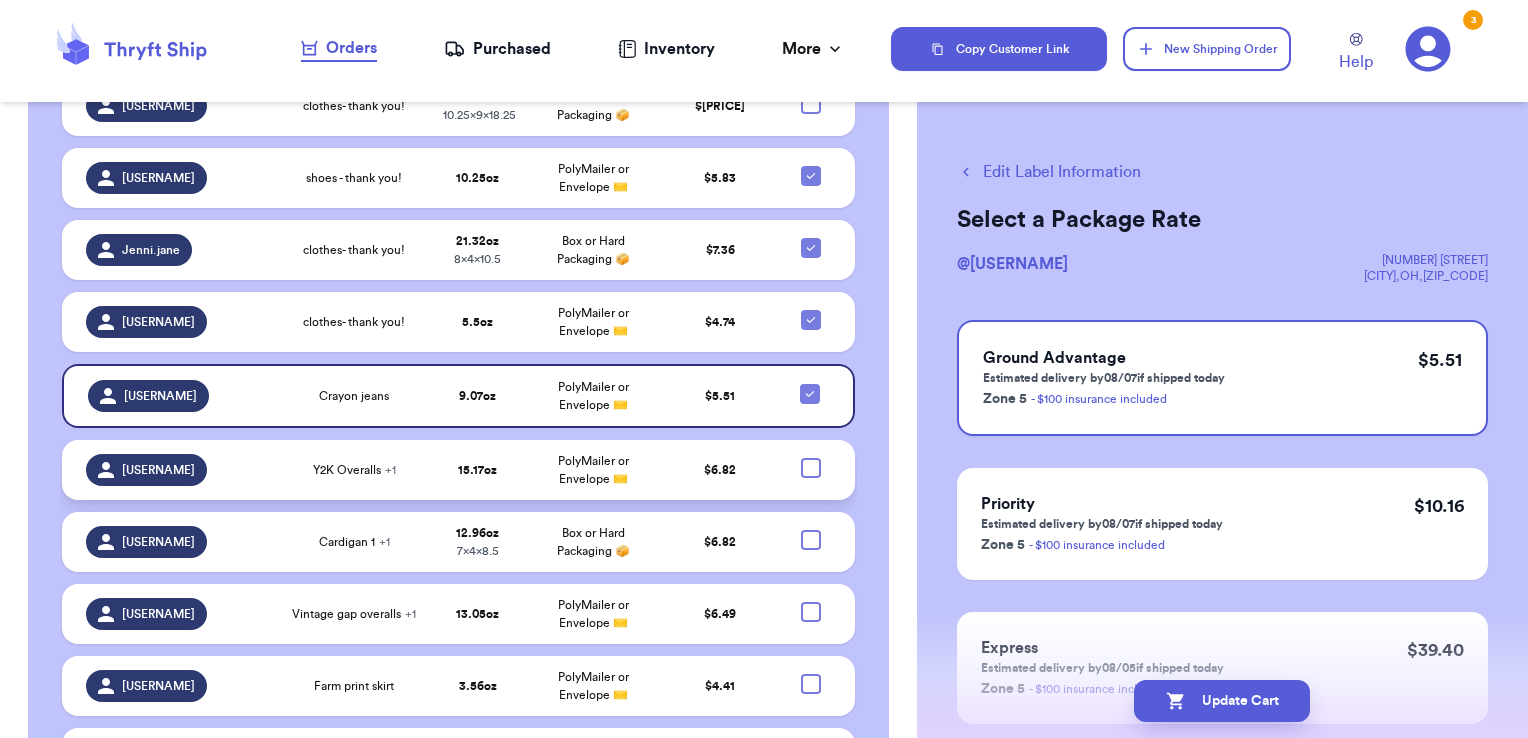 click at bounding box center [810, 457] 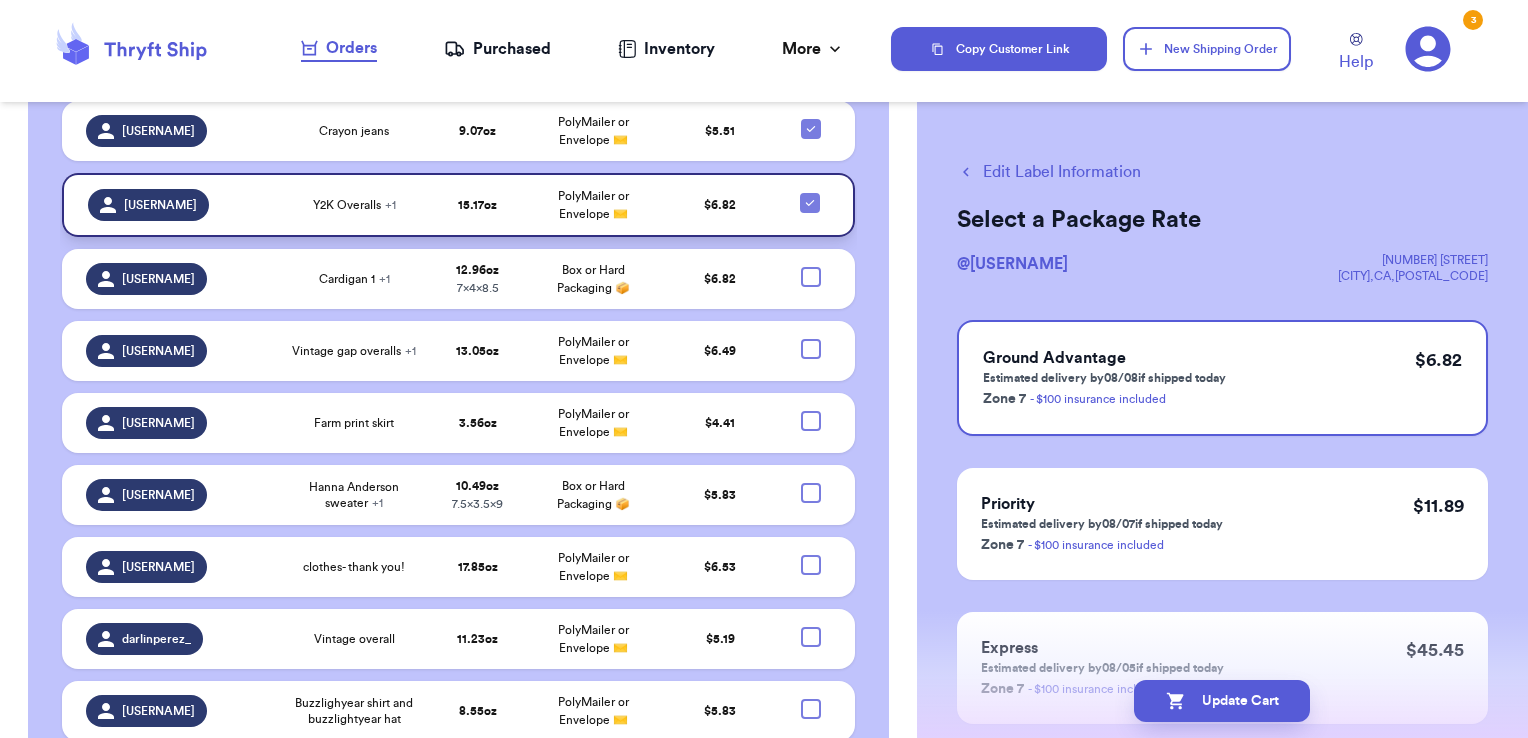 scroll, scrollTop: 4712, scrollLeft: 0, axis: vertical 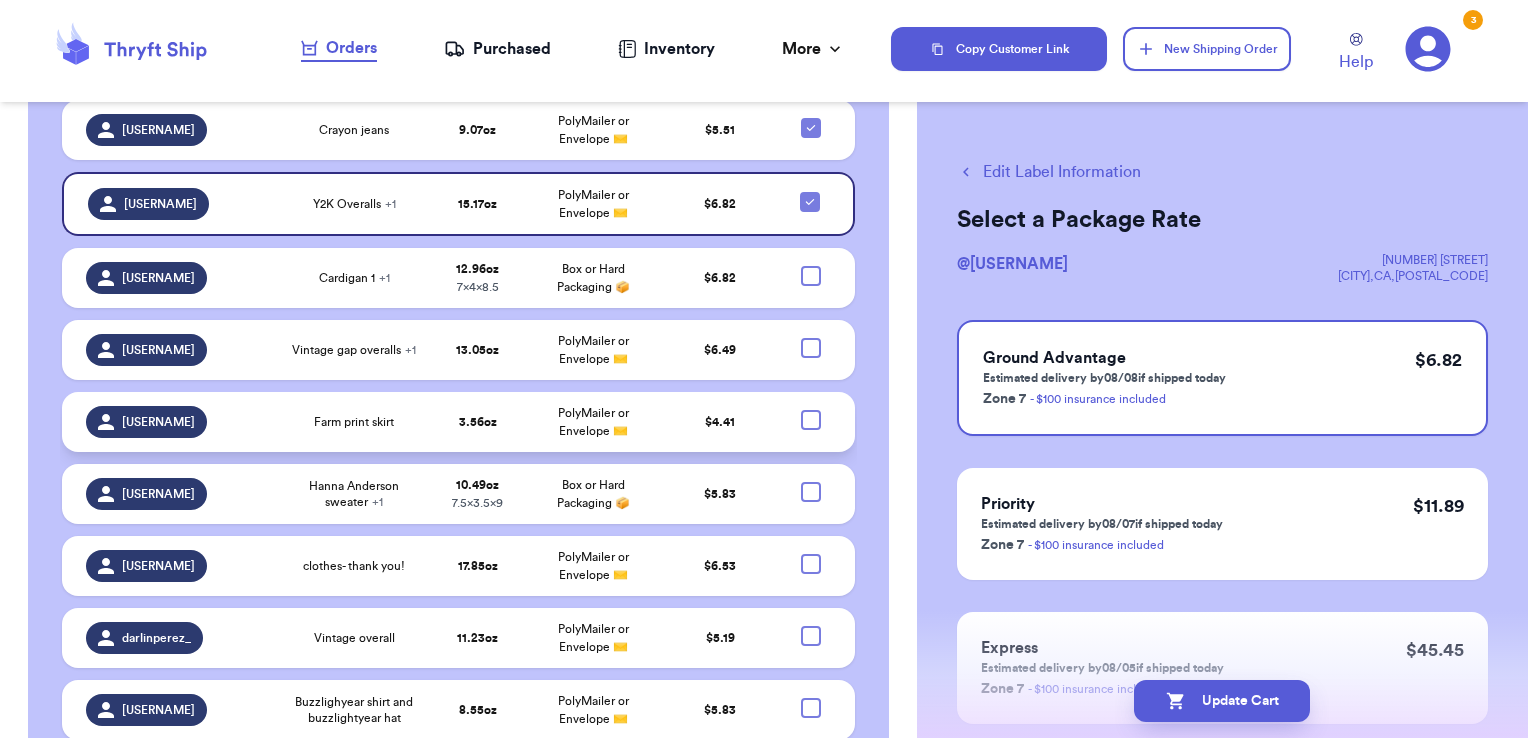 click at bounding box center (811, 420) 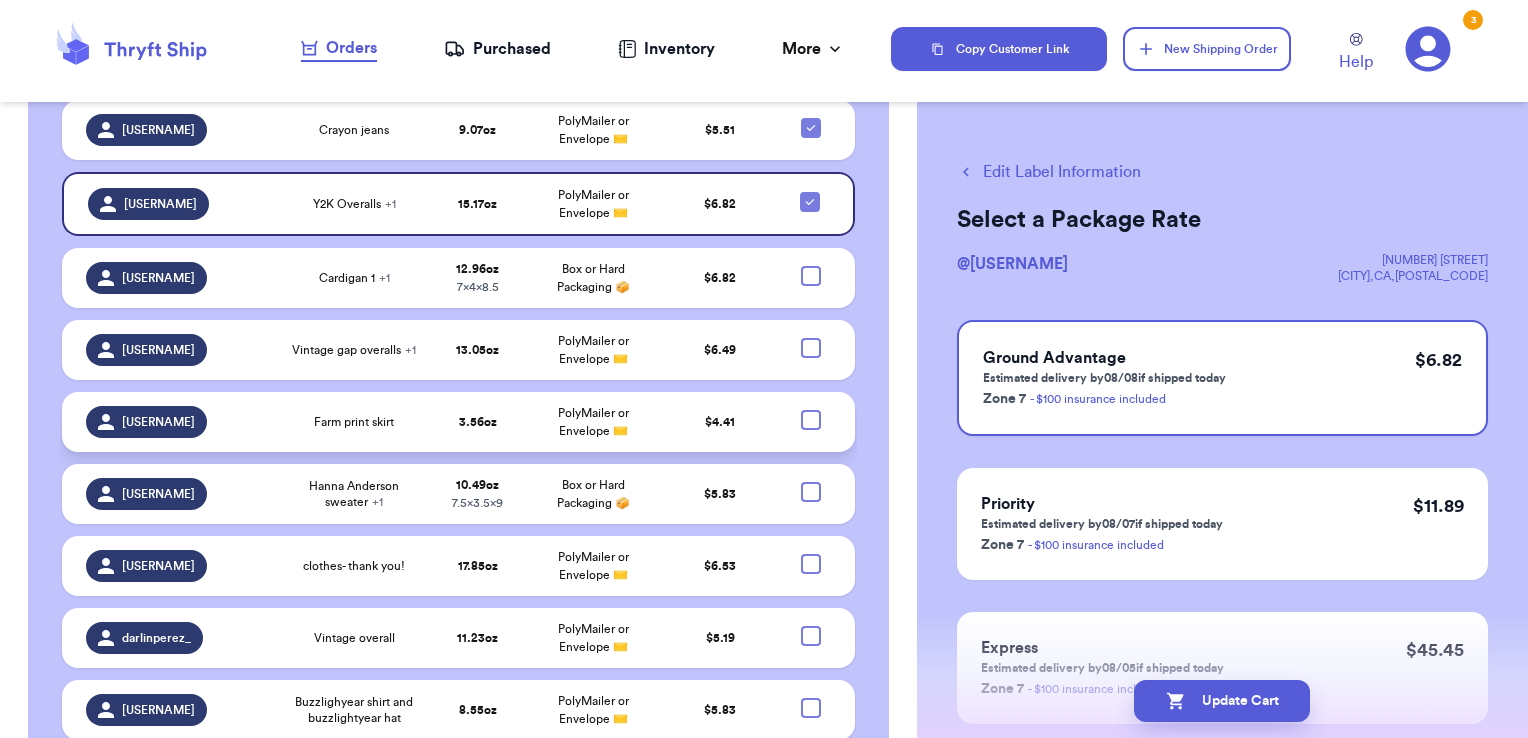 click at bounding box center [810, 409] 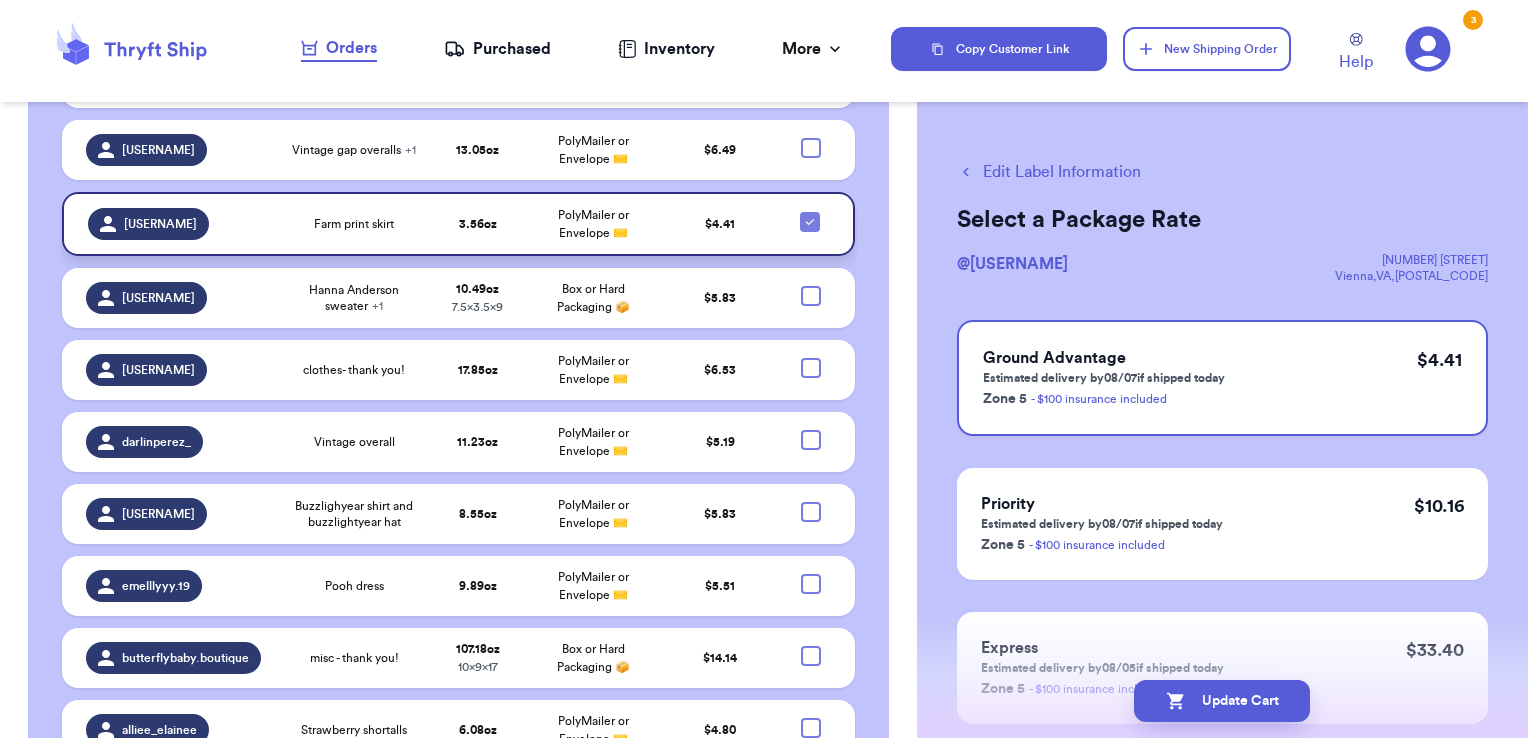 scroll, scrollTop: 5005, scrollLeft: 0, axis: vertical 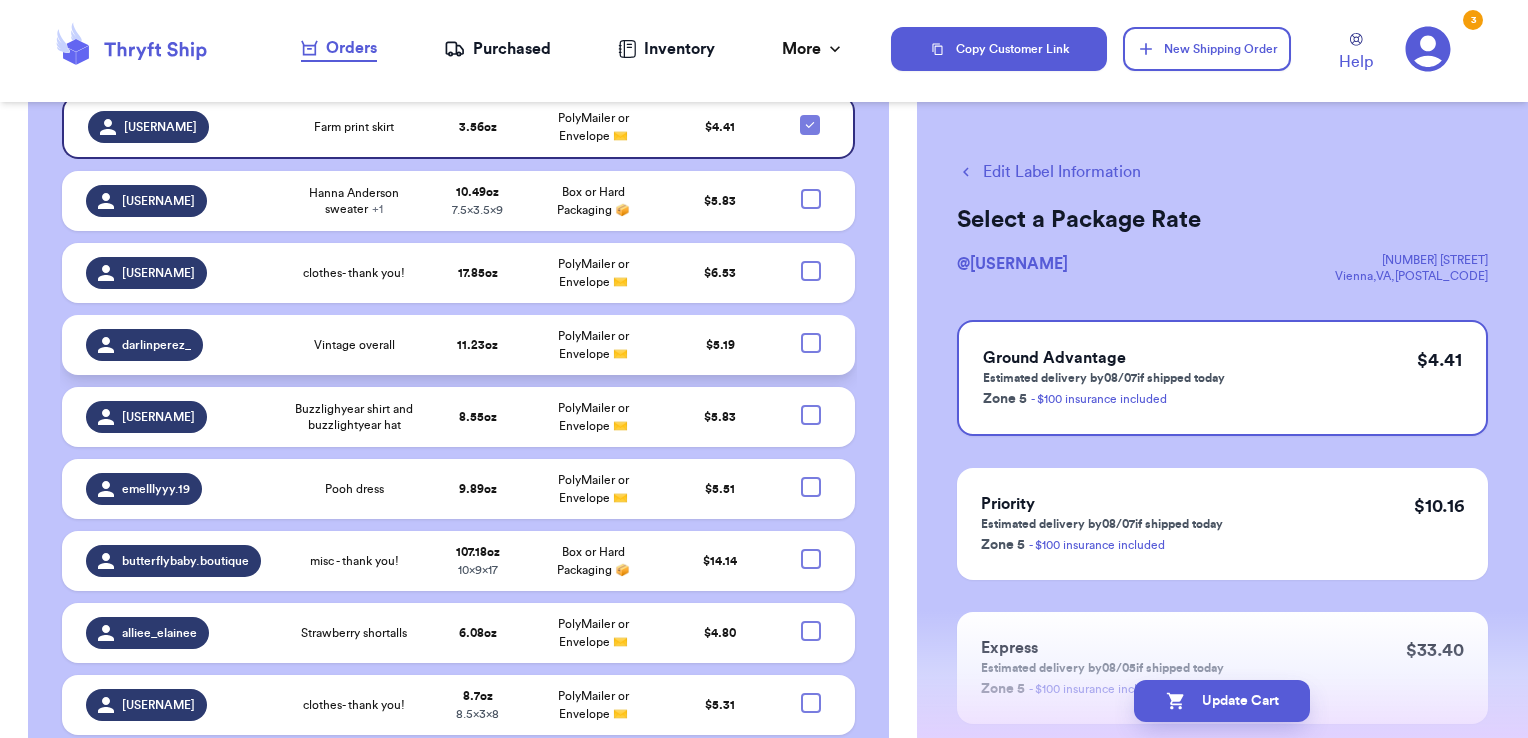 click at bounding box center [811, 343] 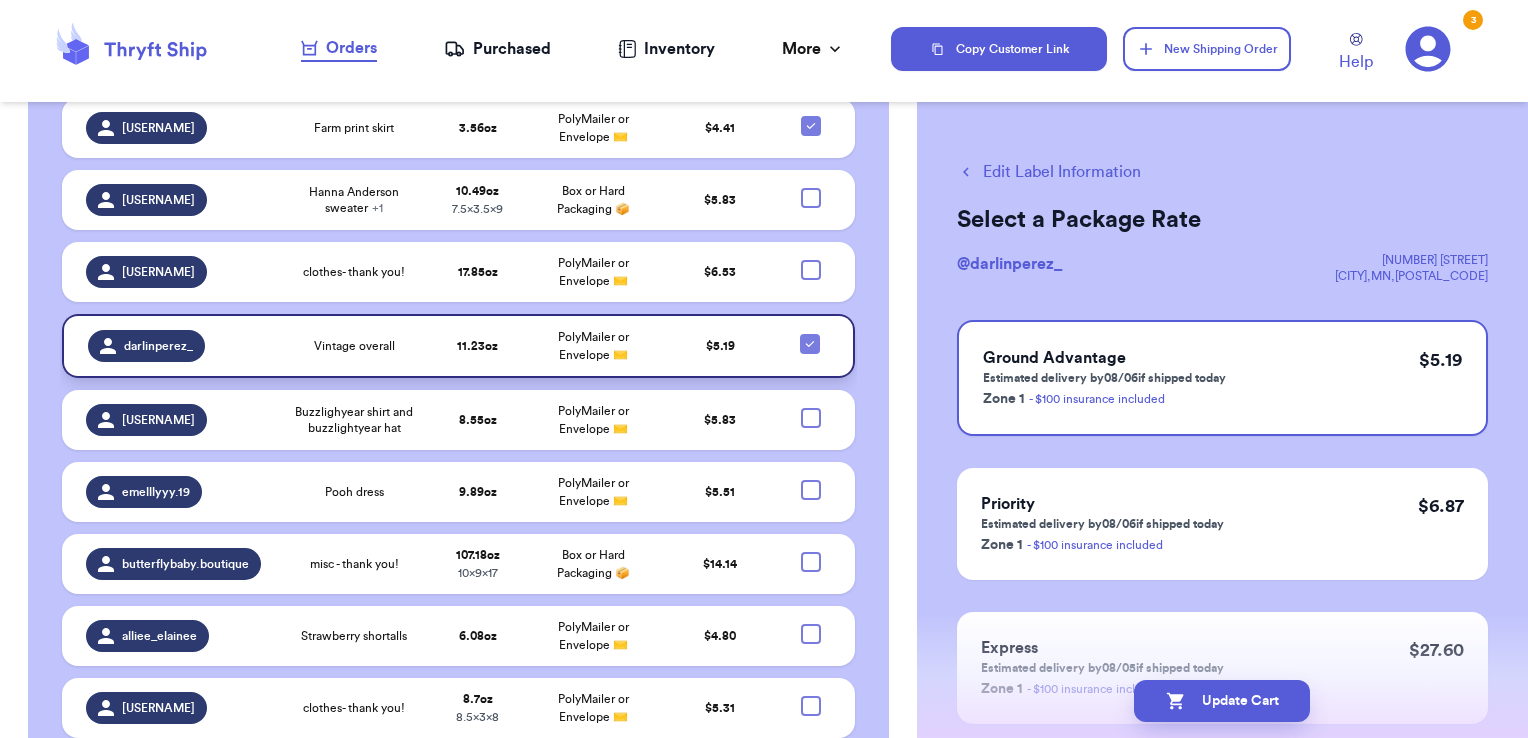 scroll, scrollTop: 5005, scrollLeft: 0, axis: vertical 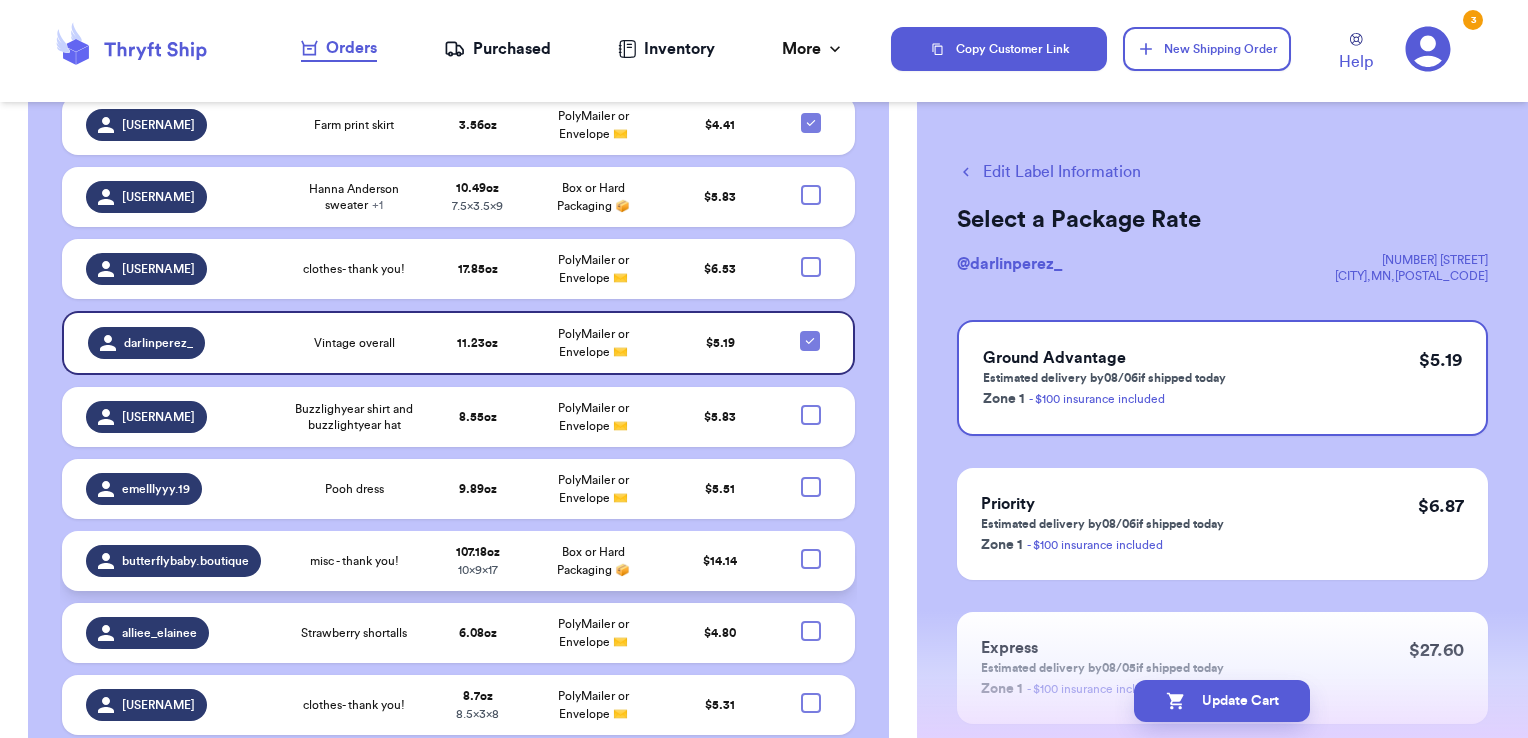 click at bounding box center (811, 559) 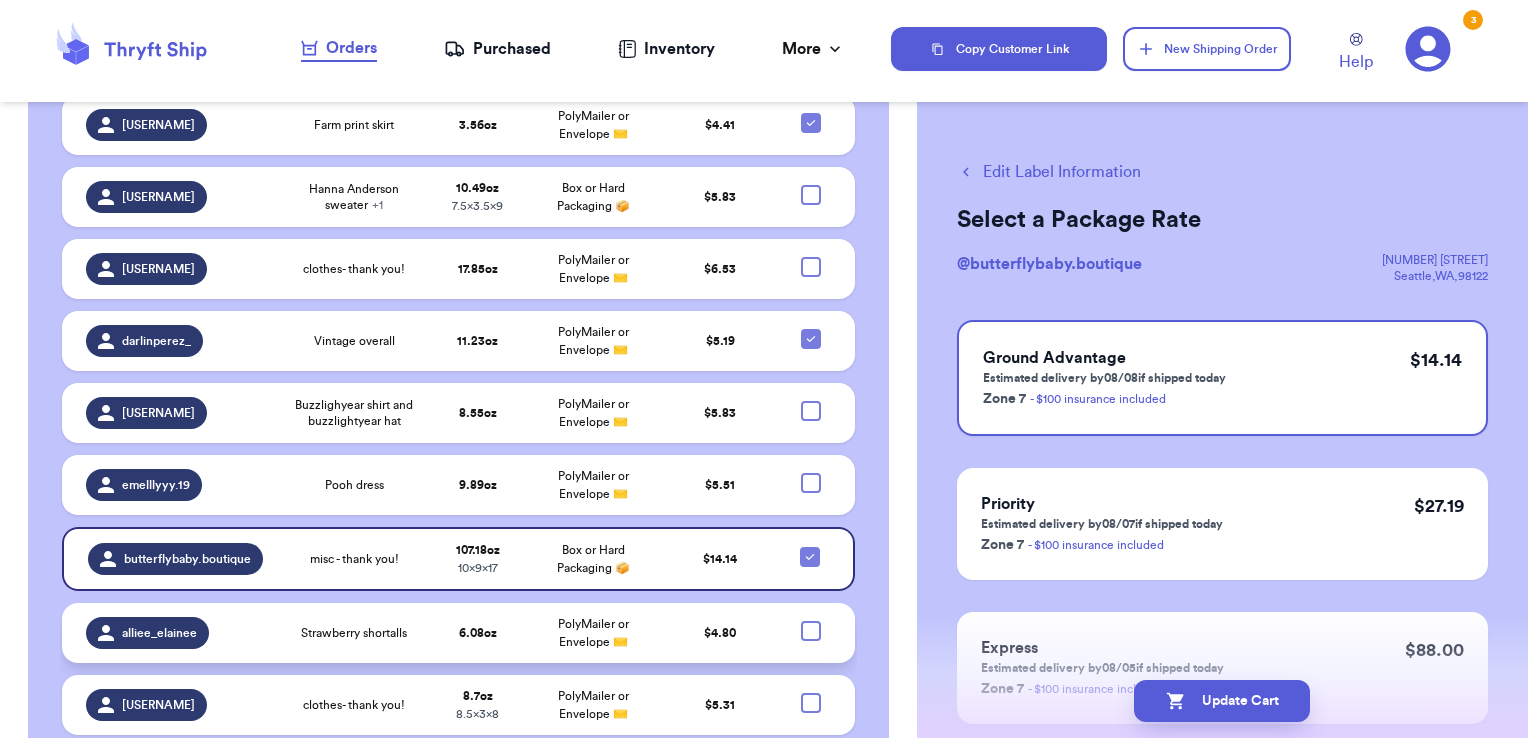 click at bounding box center [811, 631] 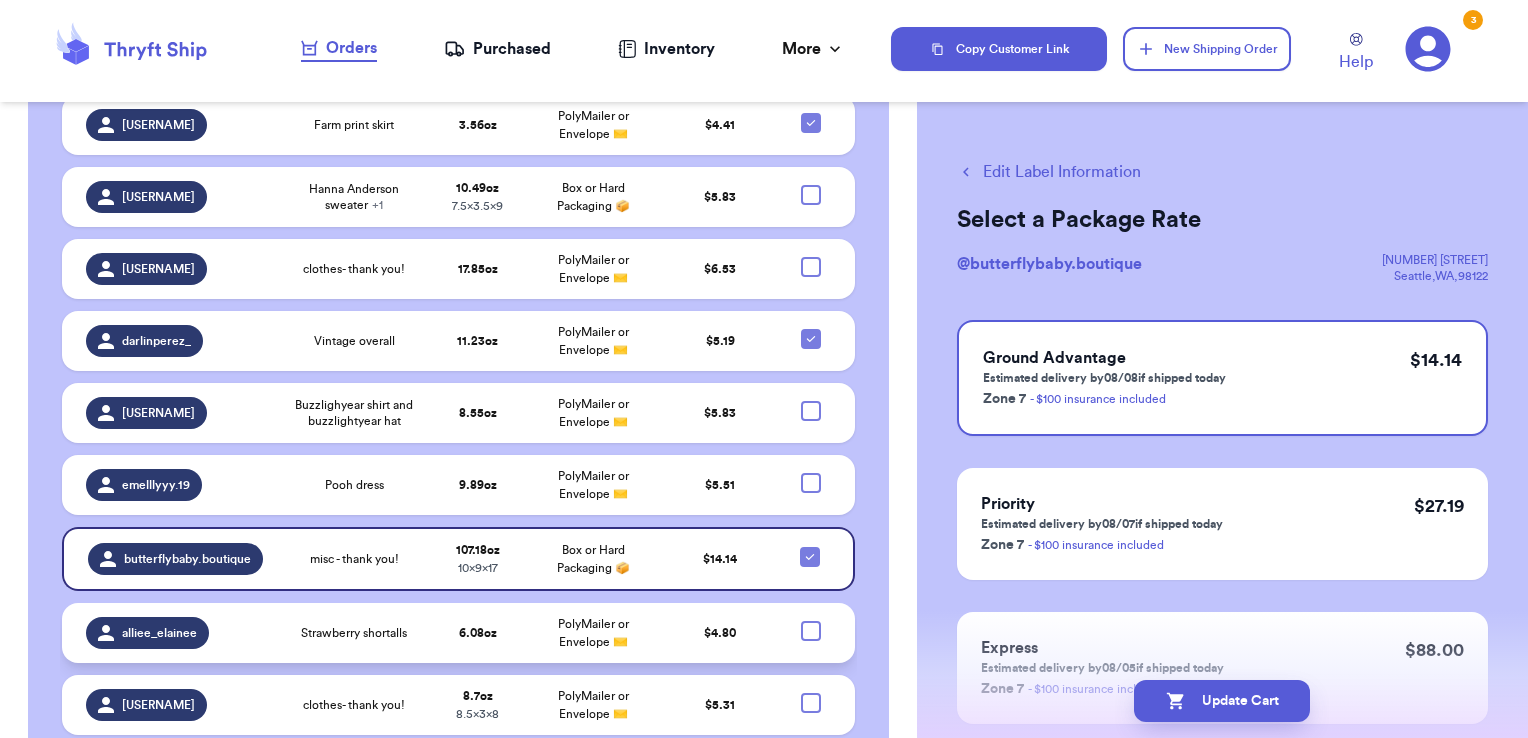 click at bounding box center [810, 620] 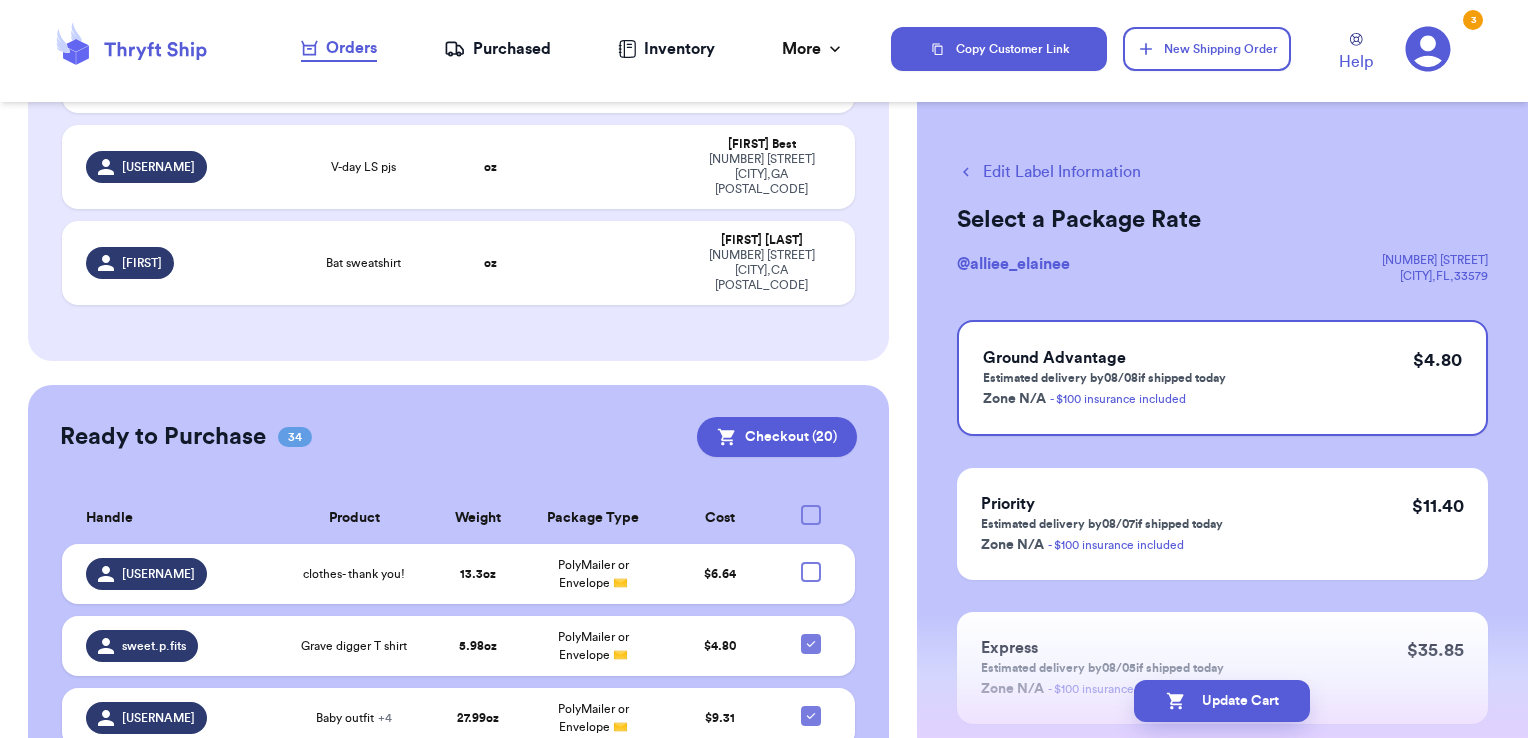 scroll, scrollTop: 2812, scrollLeft: 0, axis: vertical 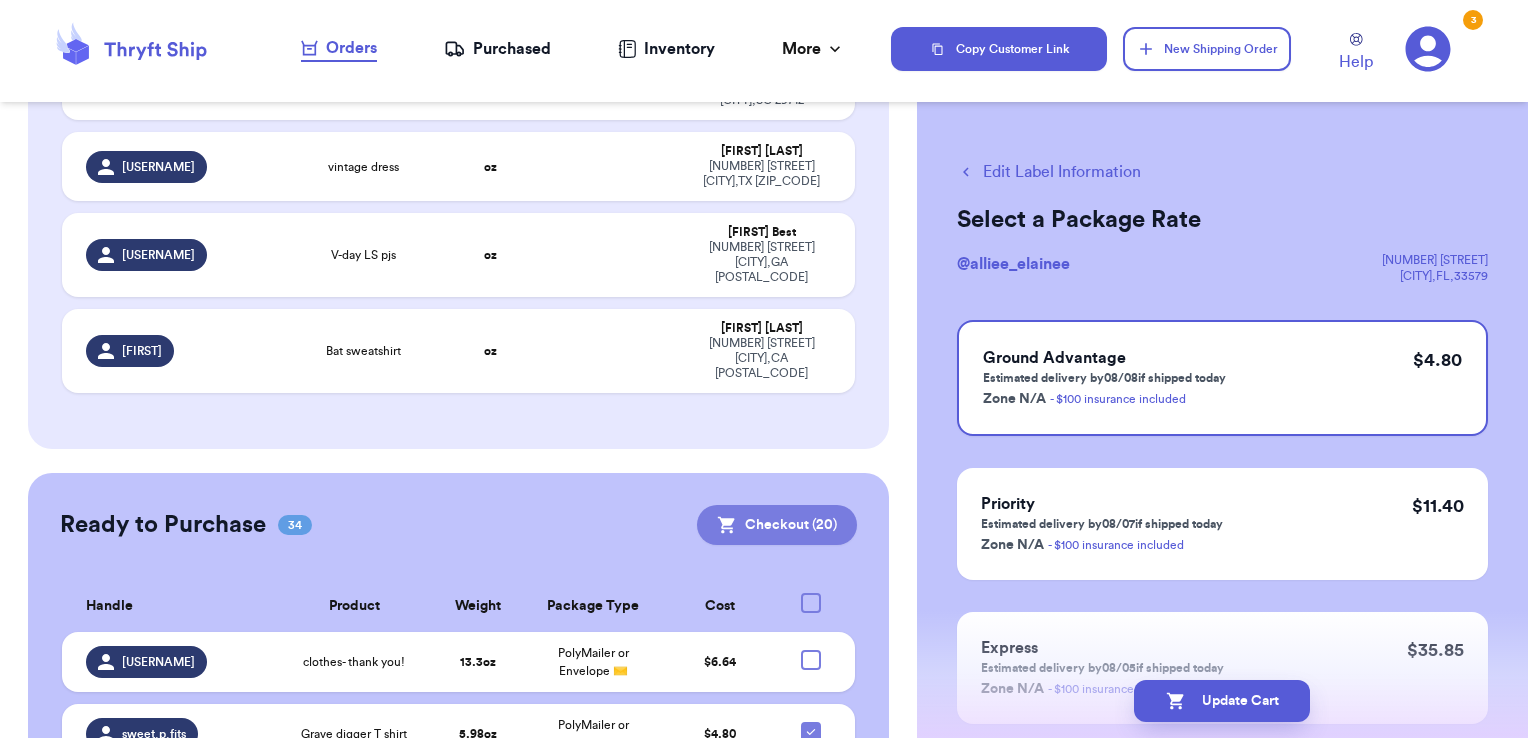 click on "Checkout ( [NUMBER] )" at bounding box center (777, 525) 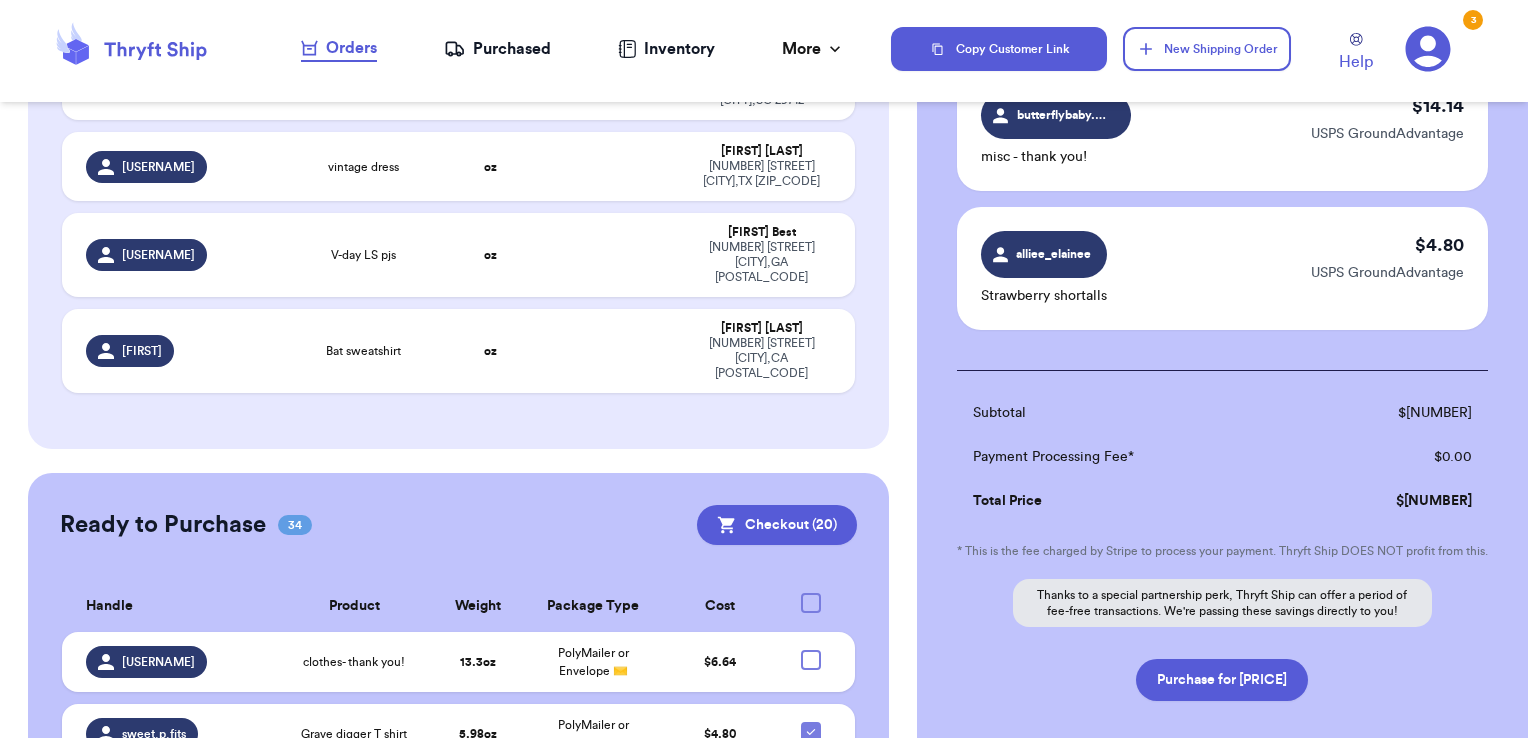 scroll, scrollTop: 2820, scrollLeft: 0, axis: vertical 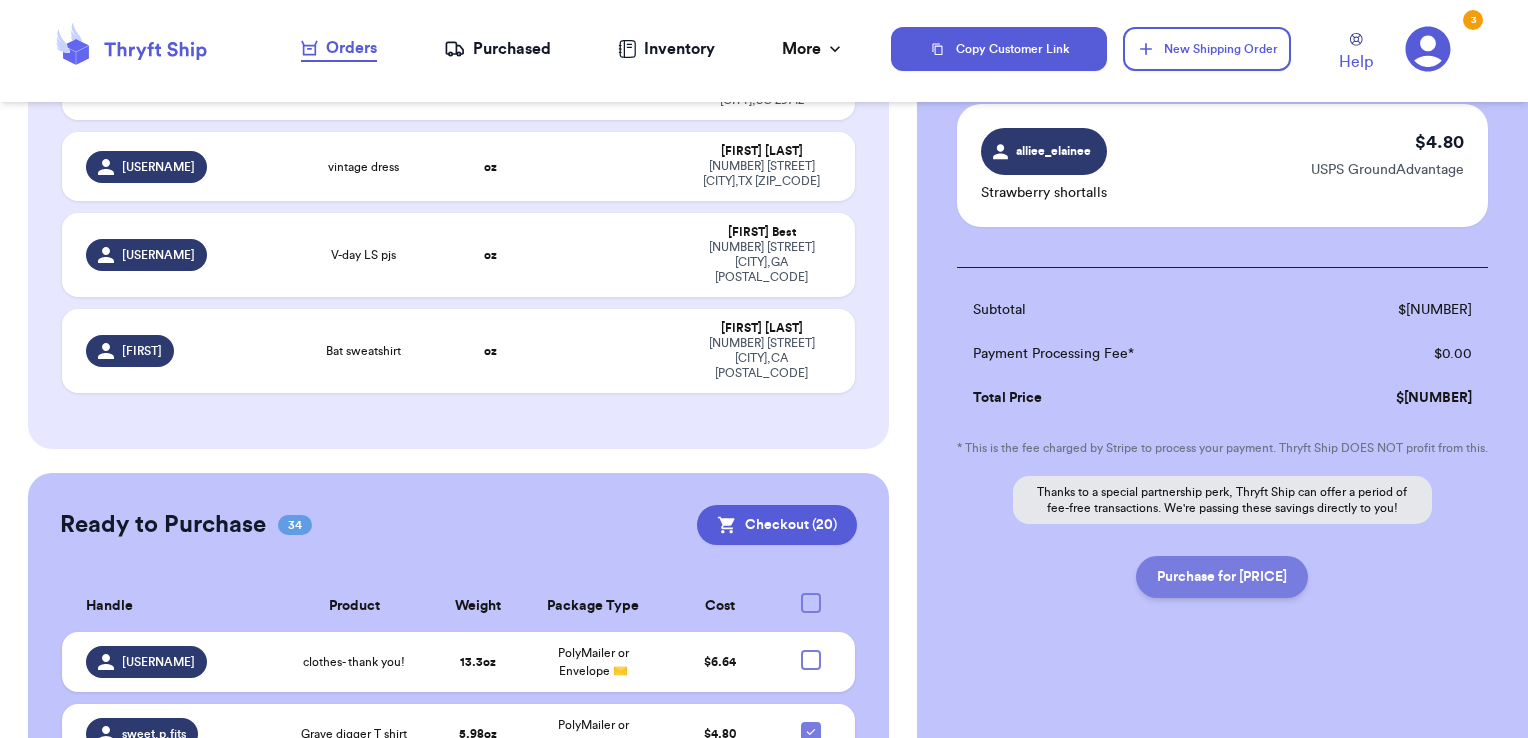 click on "Purchase for [PRICE]" at bounding box center (1222, 577) 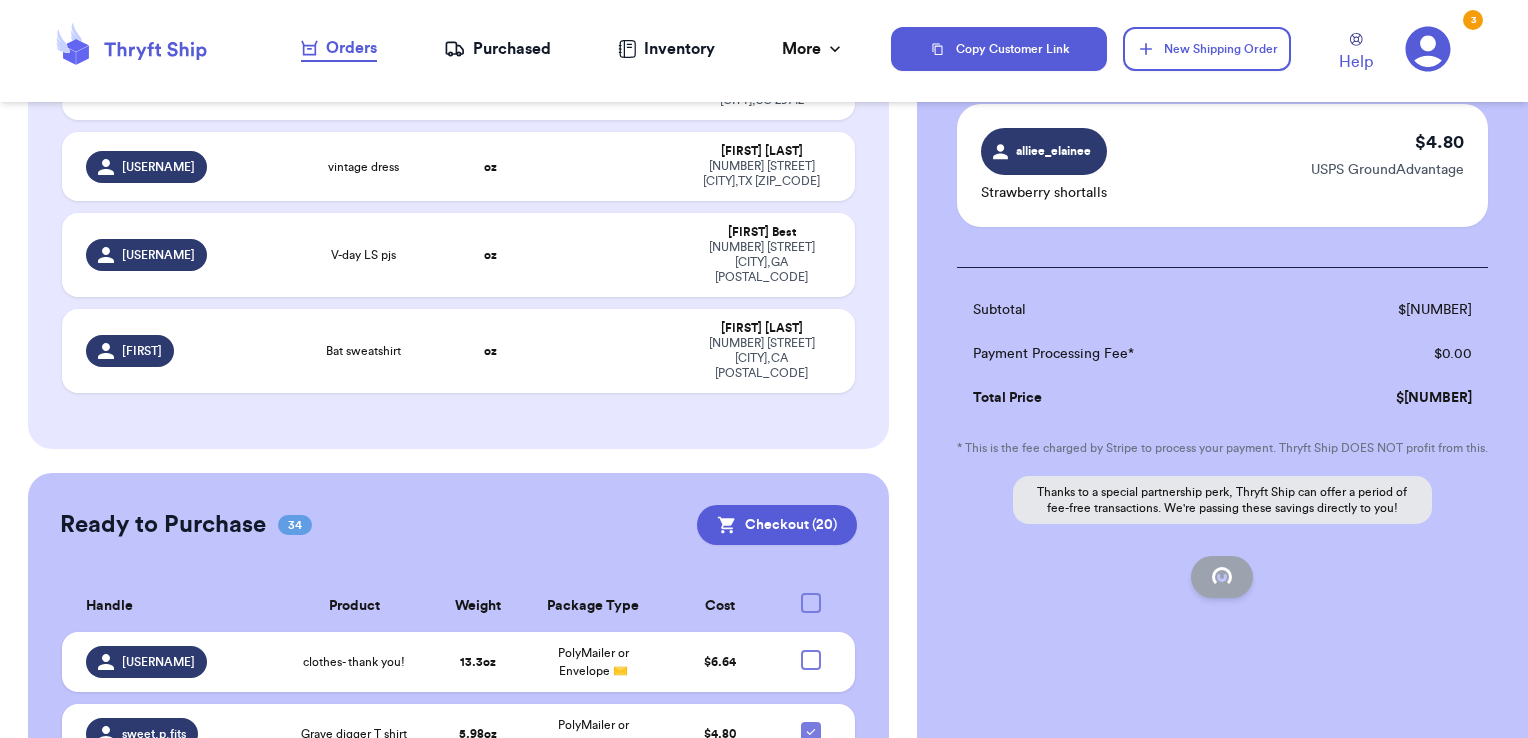 checkbox on "false" 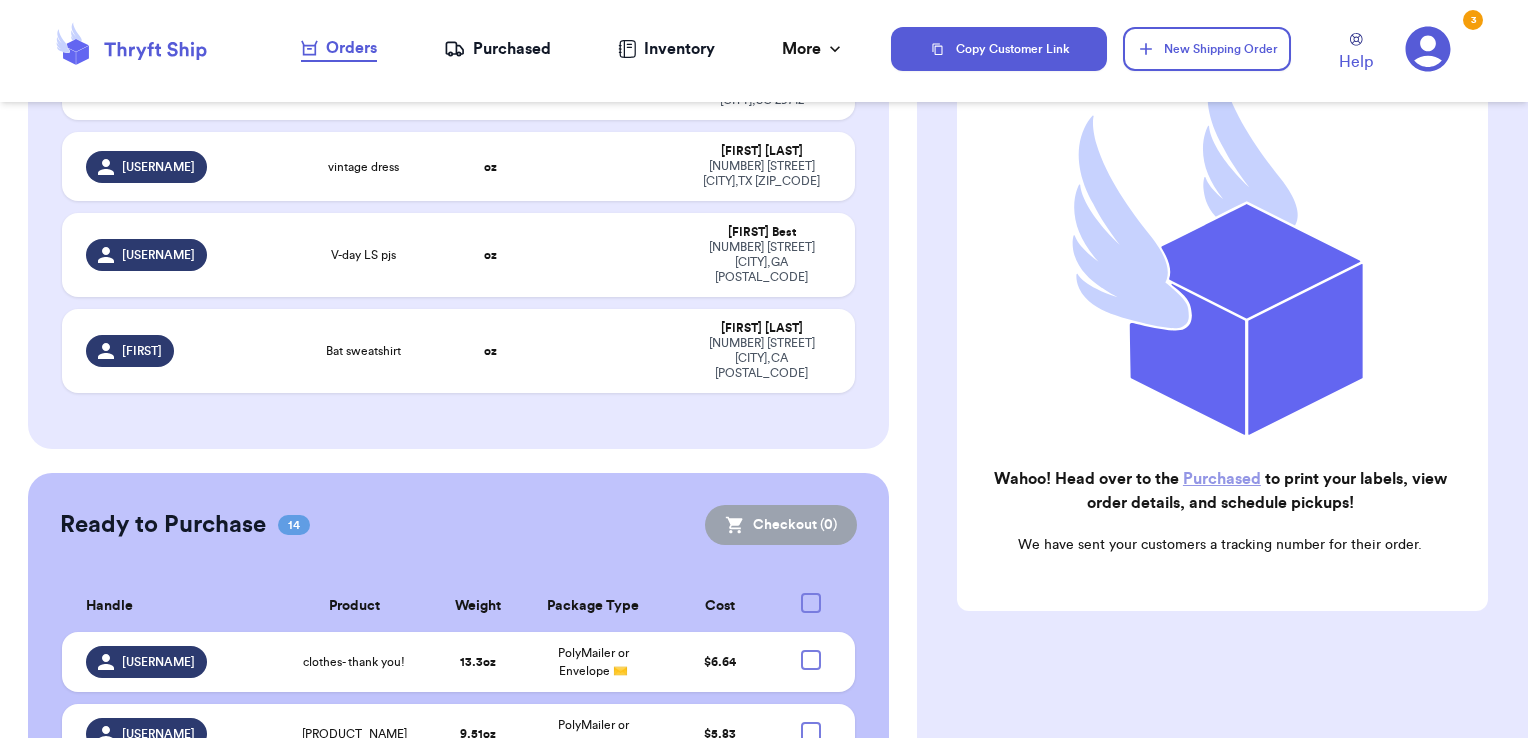 click on "Purchased" at bounding box center [497, 49] 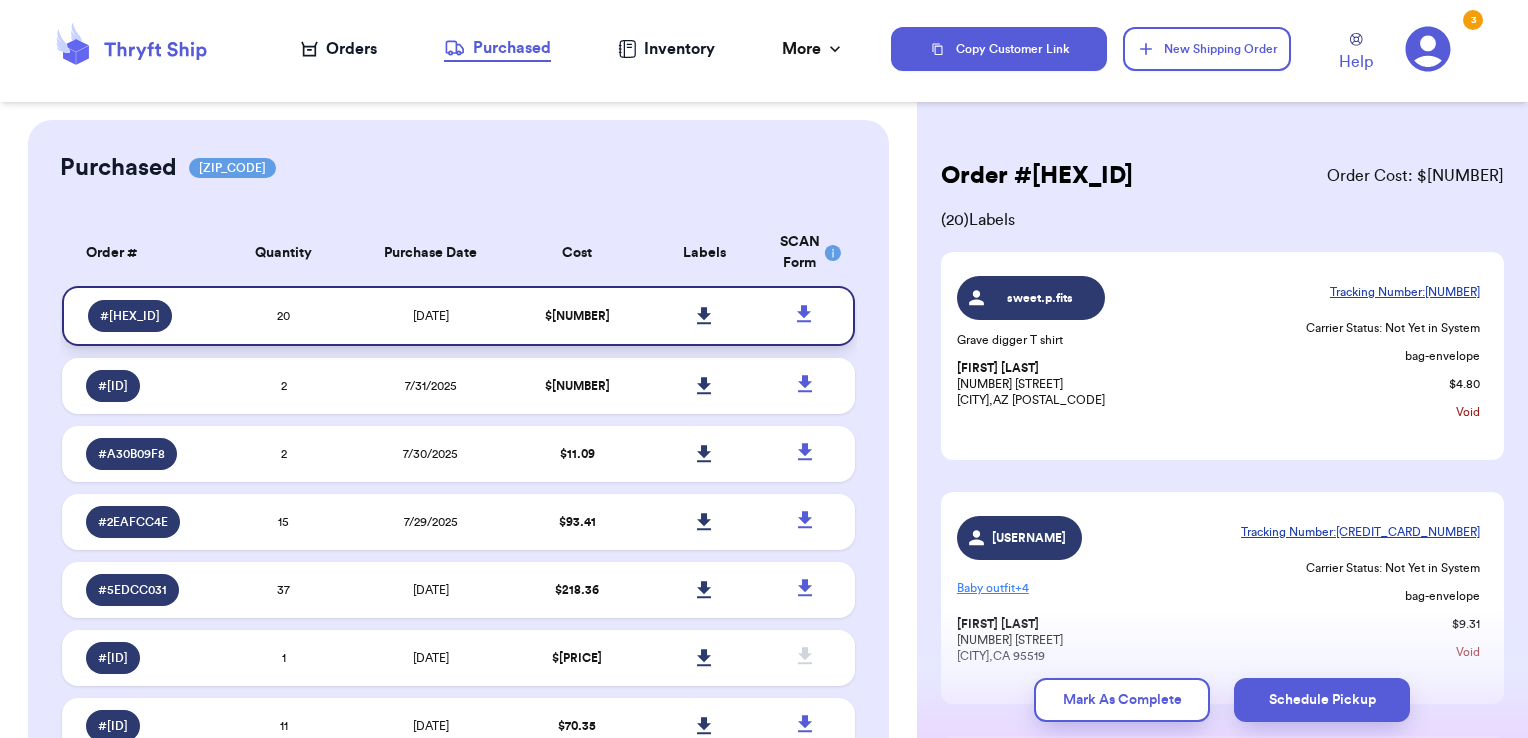 click 